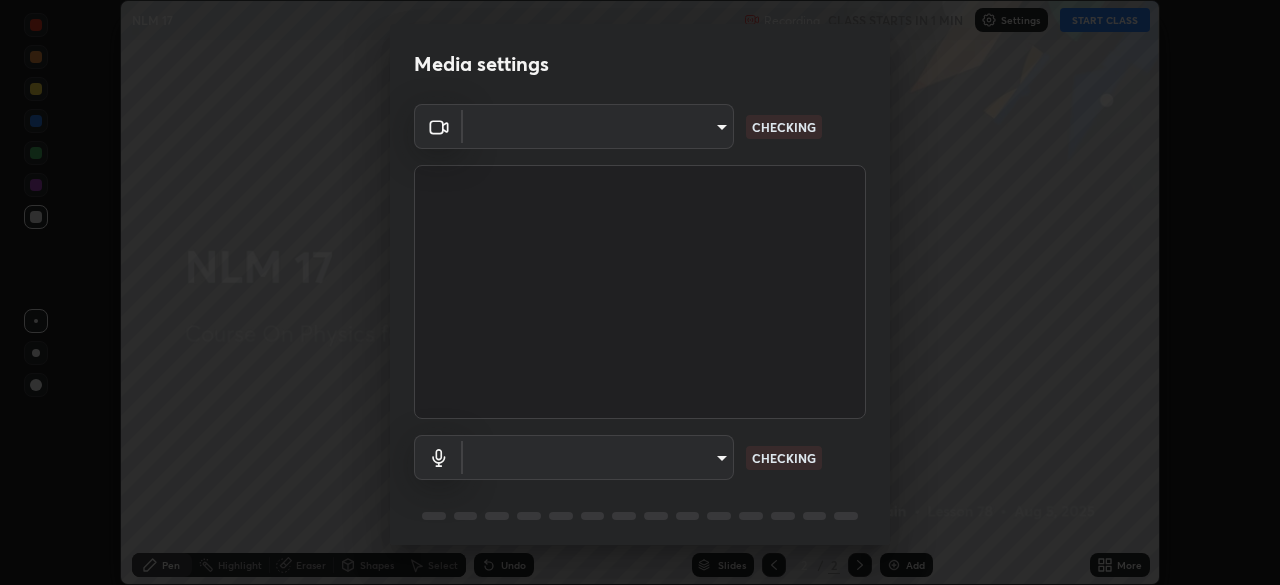 scroll, scrollTop: 0, scrollLeft: 0, axis: both 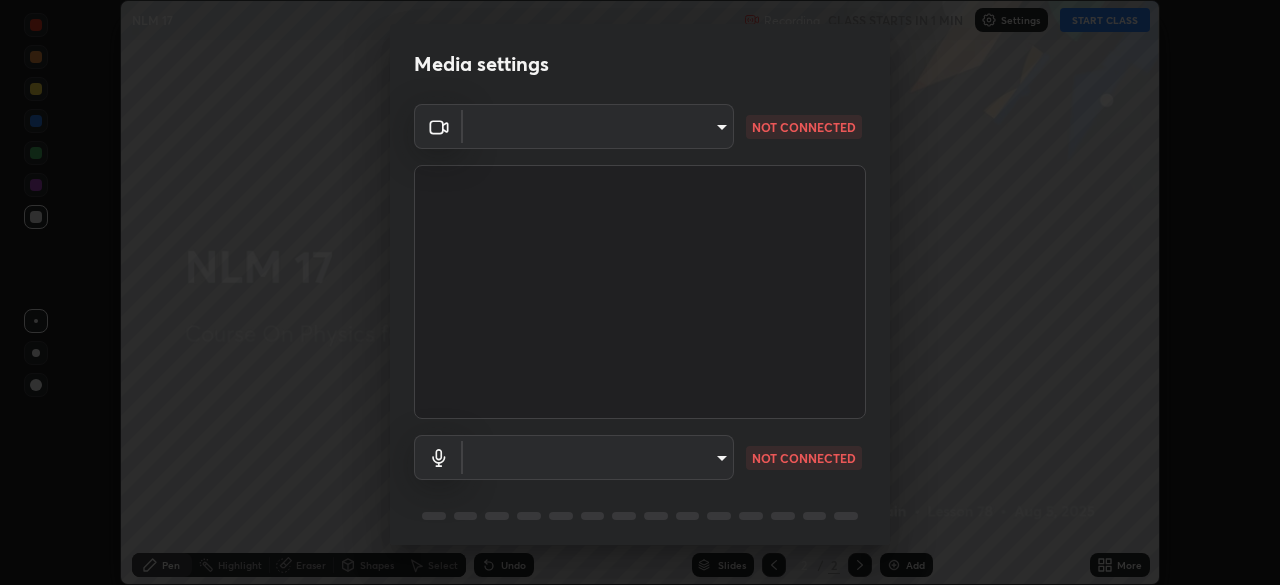 type on "b4e1421f6c5060577252b130237662f08d19228d59f93fcd840f6b1a72f24613" 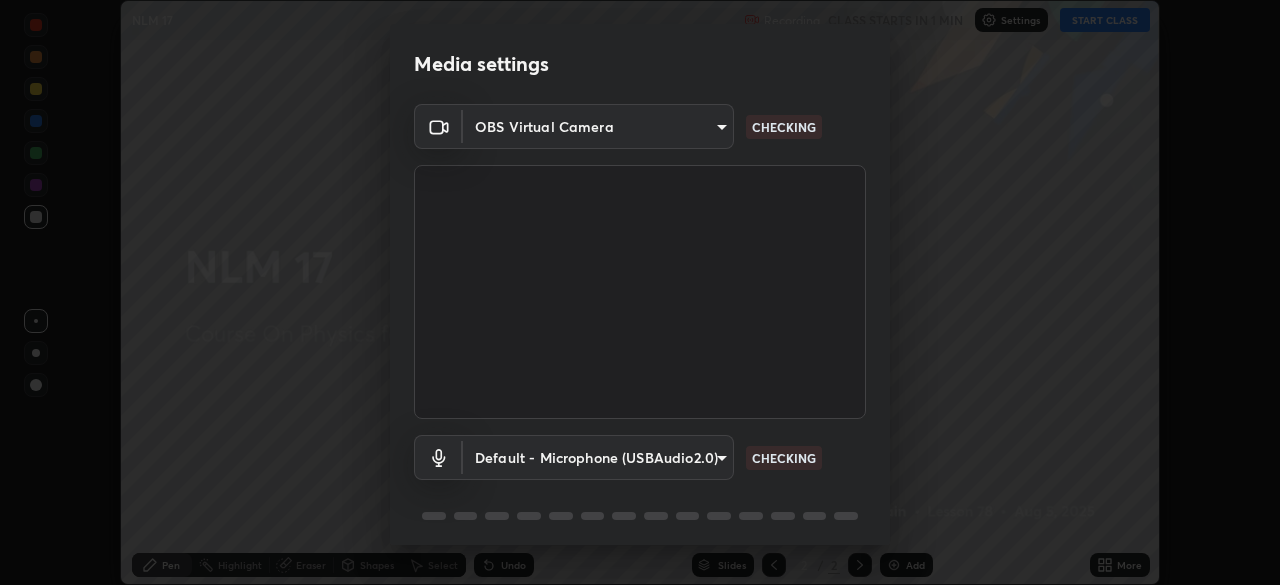 click on "Erase all NLM 17 Recording CLASS STARTS IN 1 MIN Settings START CLASS Setting up your live class NLM 17 • L78 of Course On Physics for NEET Conquer 1 2026 [FIRST] [LAST] Pen Highlight Eraser Shapes Select Undo Slides 2 / 2 Add More No doubts shared Encourage your learners to ask a doubt for better clarity Report an issue Reason for reporting Buffering Chat not working Audio - Video sync issue Educator video quality low ​ Attach an image Report Media settings OBS Virtual Camera b4e1421f6c5060577252b130237662f08d19228d59f93fcd840f6b1a72f24613 CHECKING Default - Microphone (USBAudio2.0) default CHECKING 1 / 5 Next" at bounding box center [640, 292] 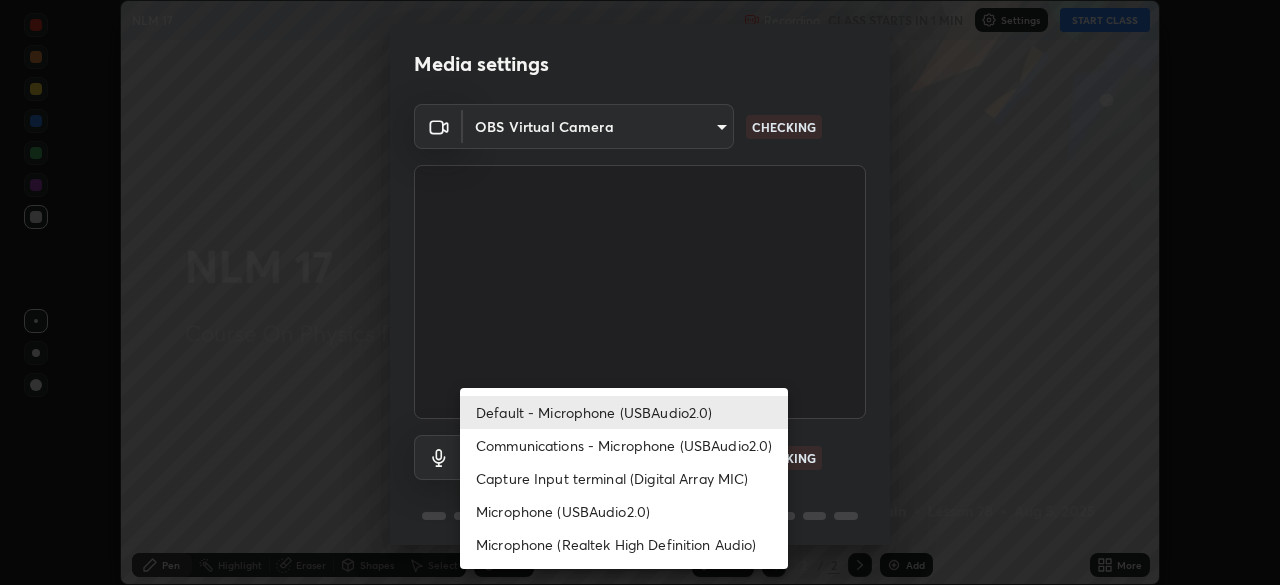 click on "Communications - Microphone (USBAudio2.0)" at bounding box center (624, 445) 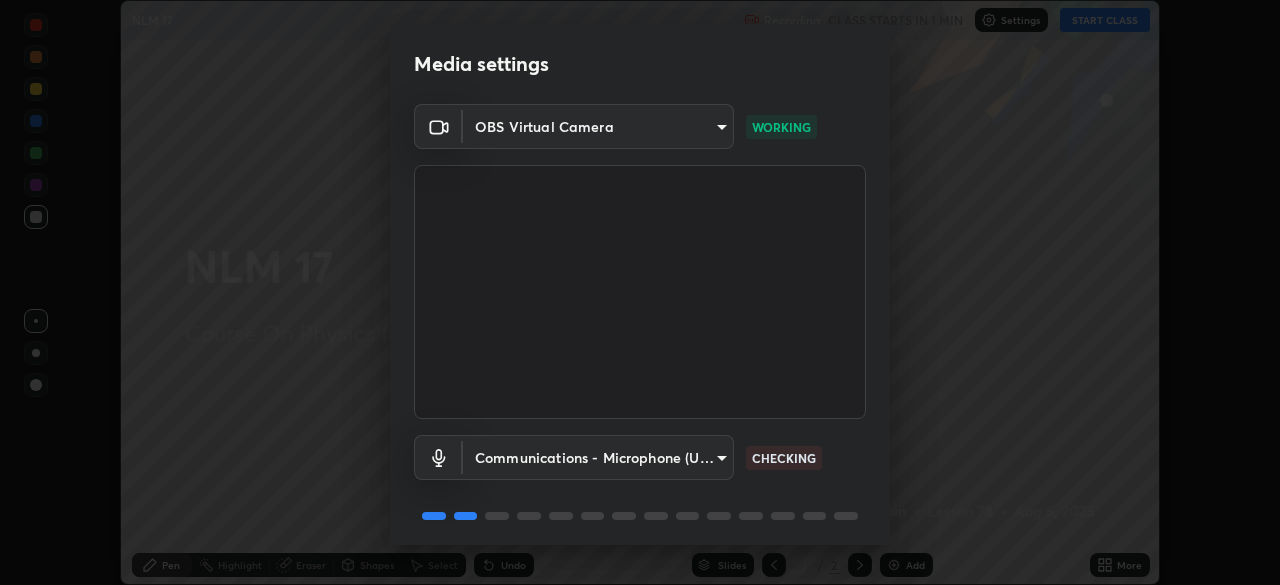 scroll, scrollTop: 71, scrollLeft: 0, axis: vertical 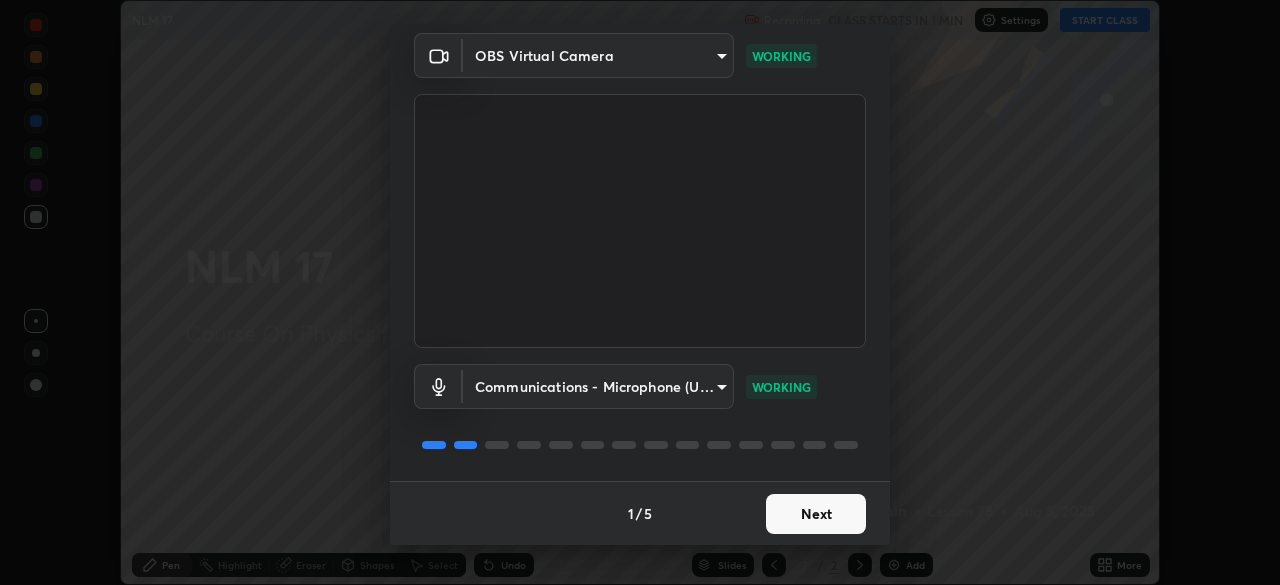 click on "Next" at bounding box center (816, 514) 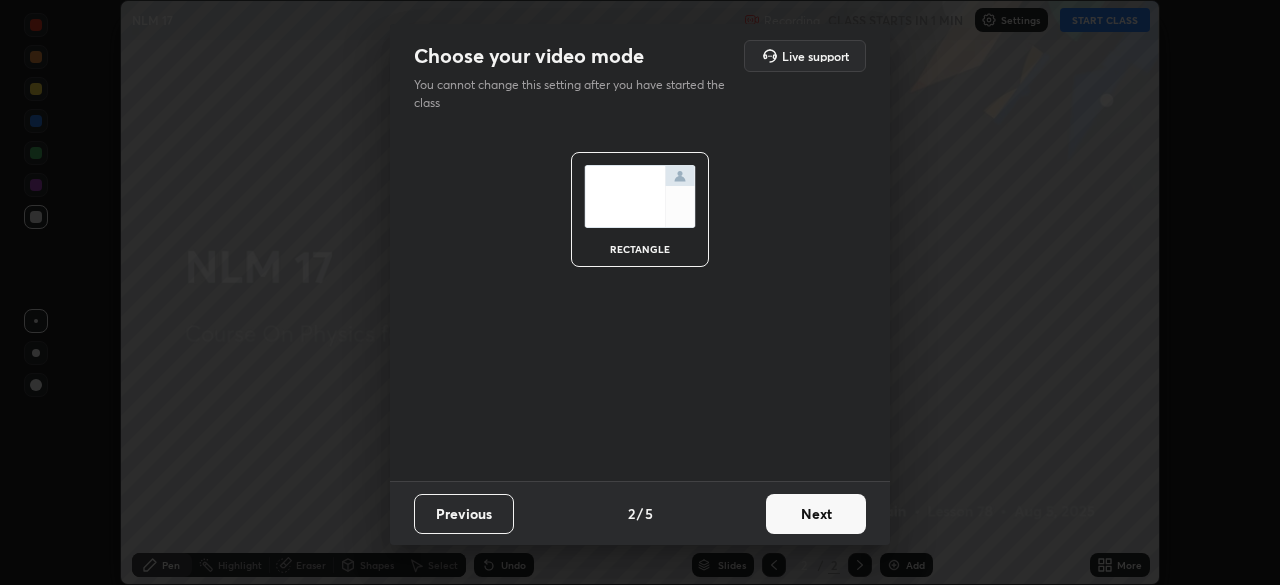 scroll, scrollTop: 0, scrollLeft: 0, axis: both 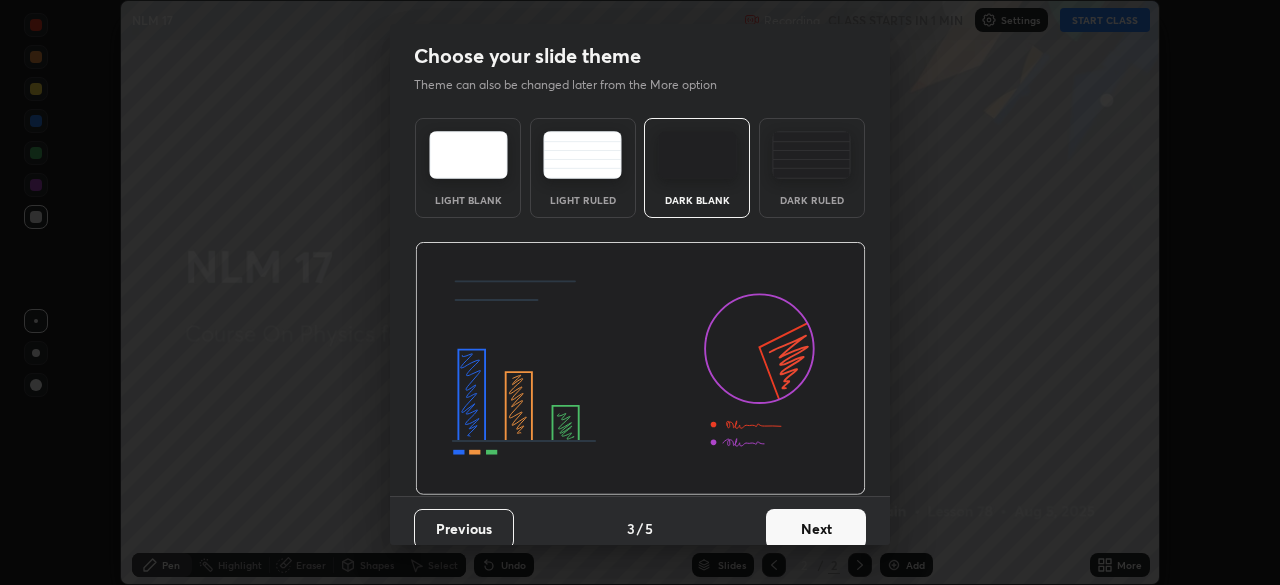 click at bounding box center [811, 155] 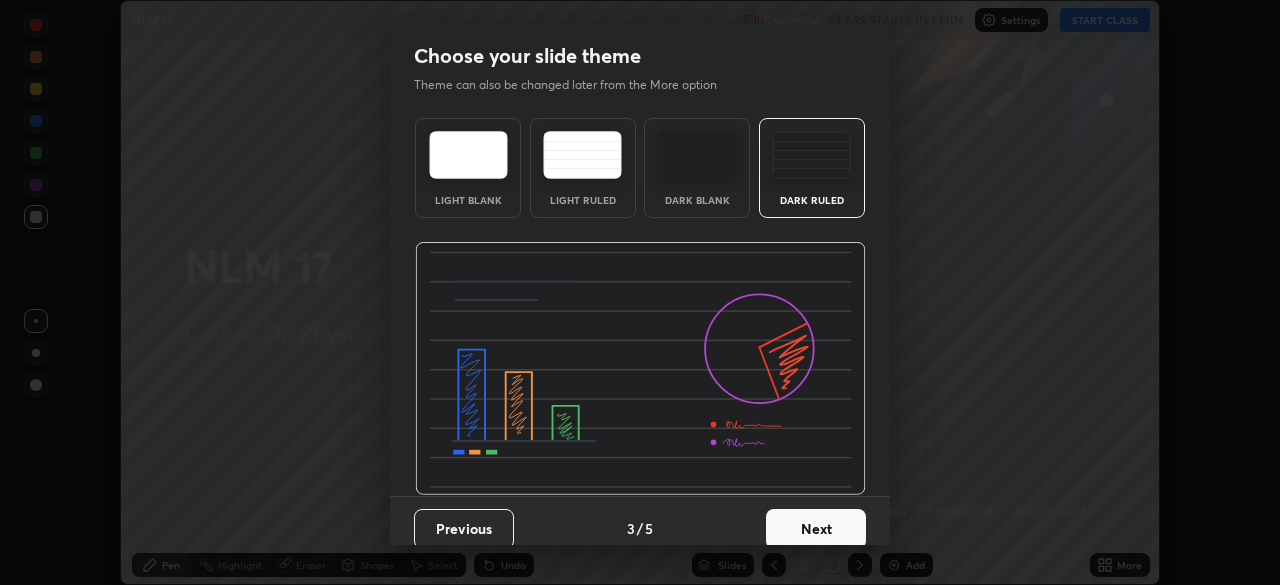 click on "Next" at bounding box center [816, 529] 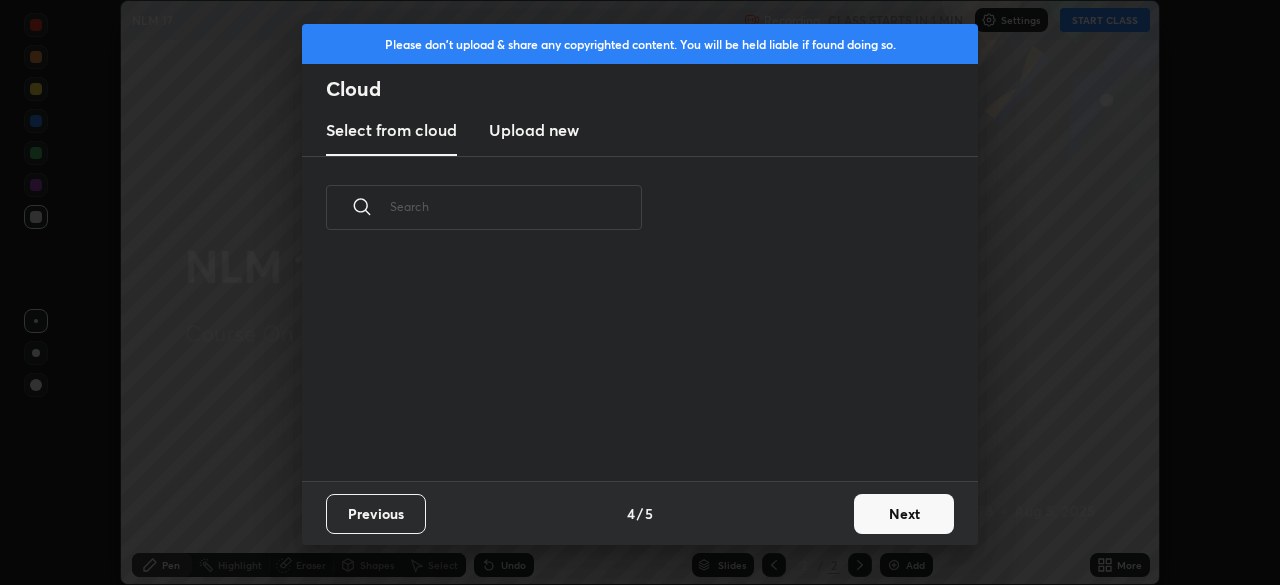 scroll, scrollTop: 7, scrollLeft: 11, axis: both 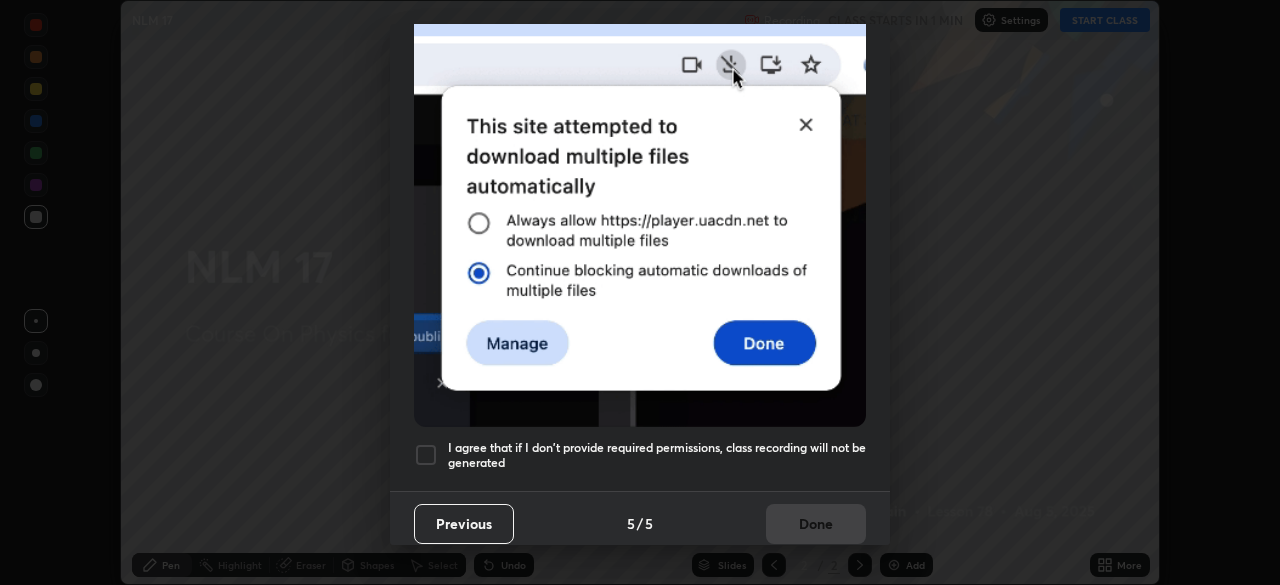 click on "I agree that if I don't provide required permissions, class recording will not be generated" at bounding box center [657, 455] 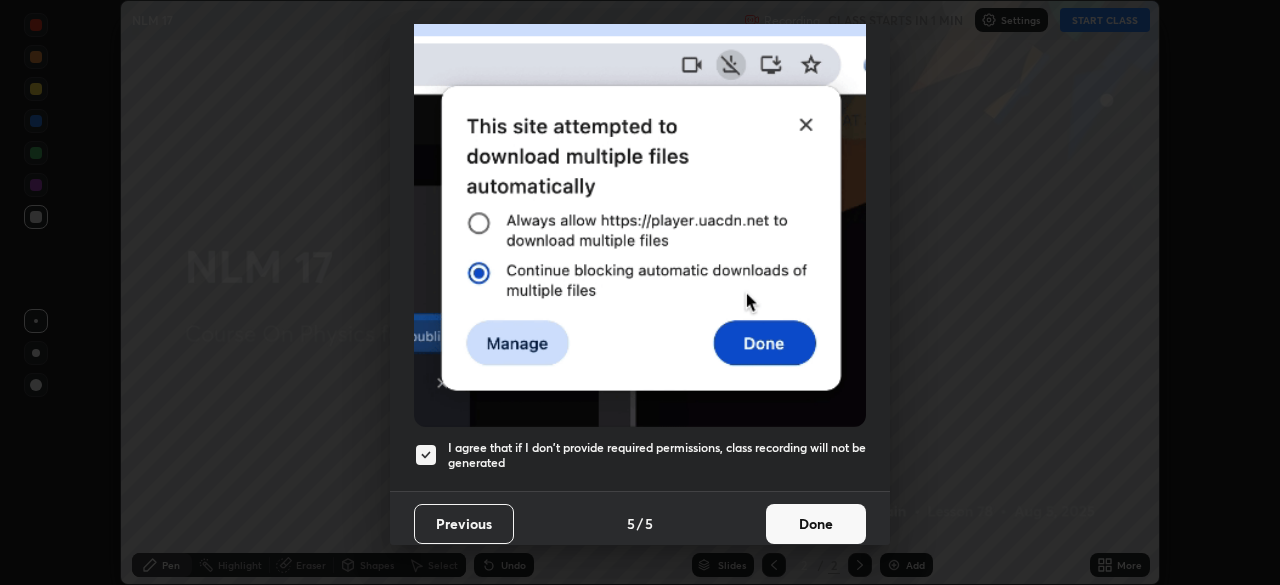click on "Done" at bounding box center (816, 524) 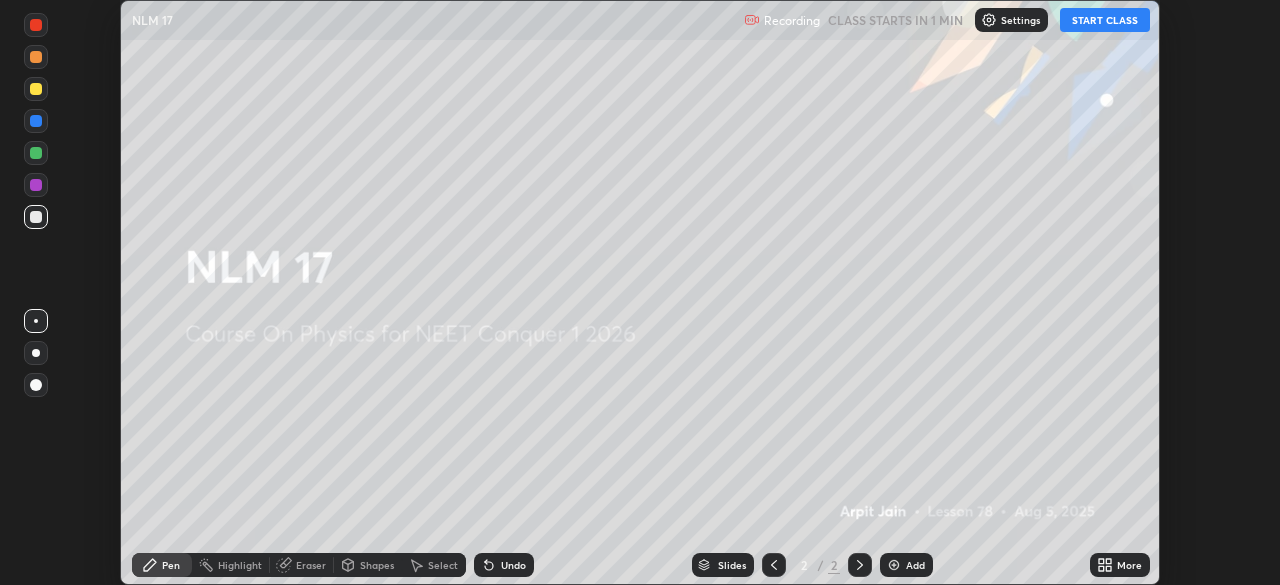 click on "START CLASS" at bounding box center [1105, 20] 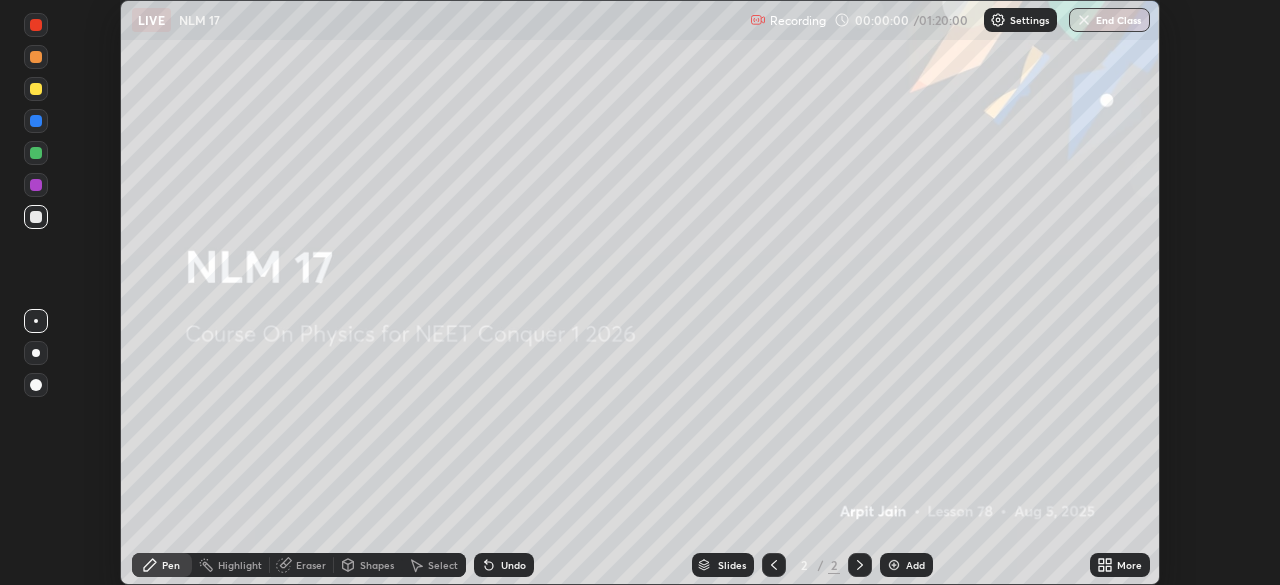 click 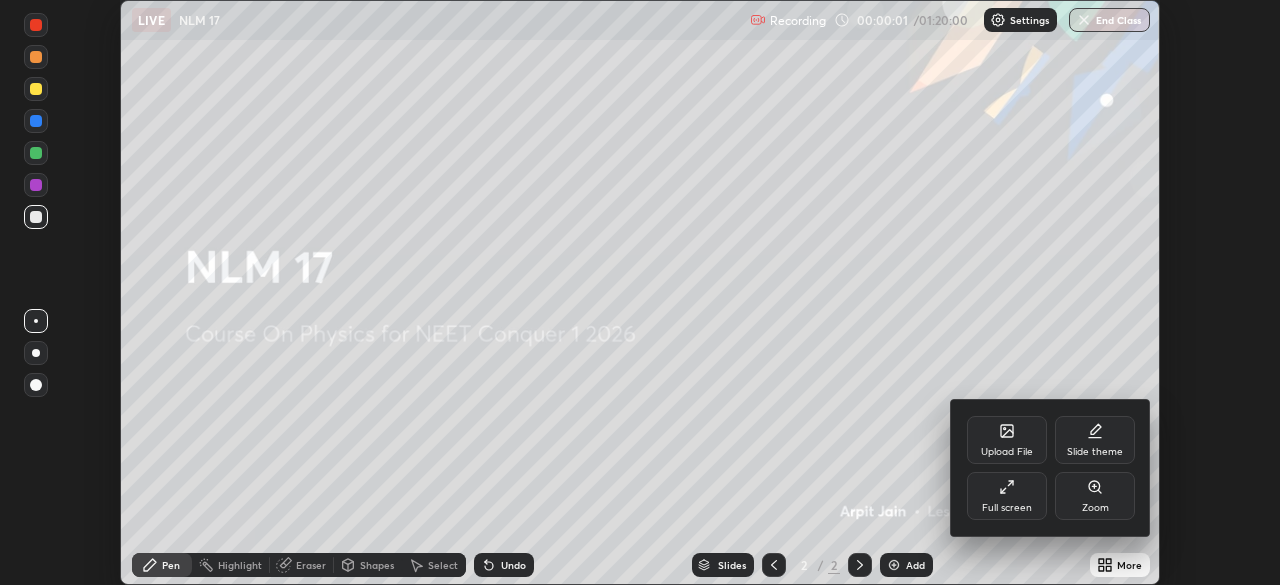 click on "Full screen" at bounding box center [1007, 508] 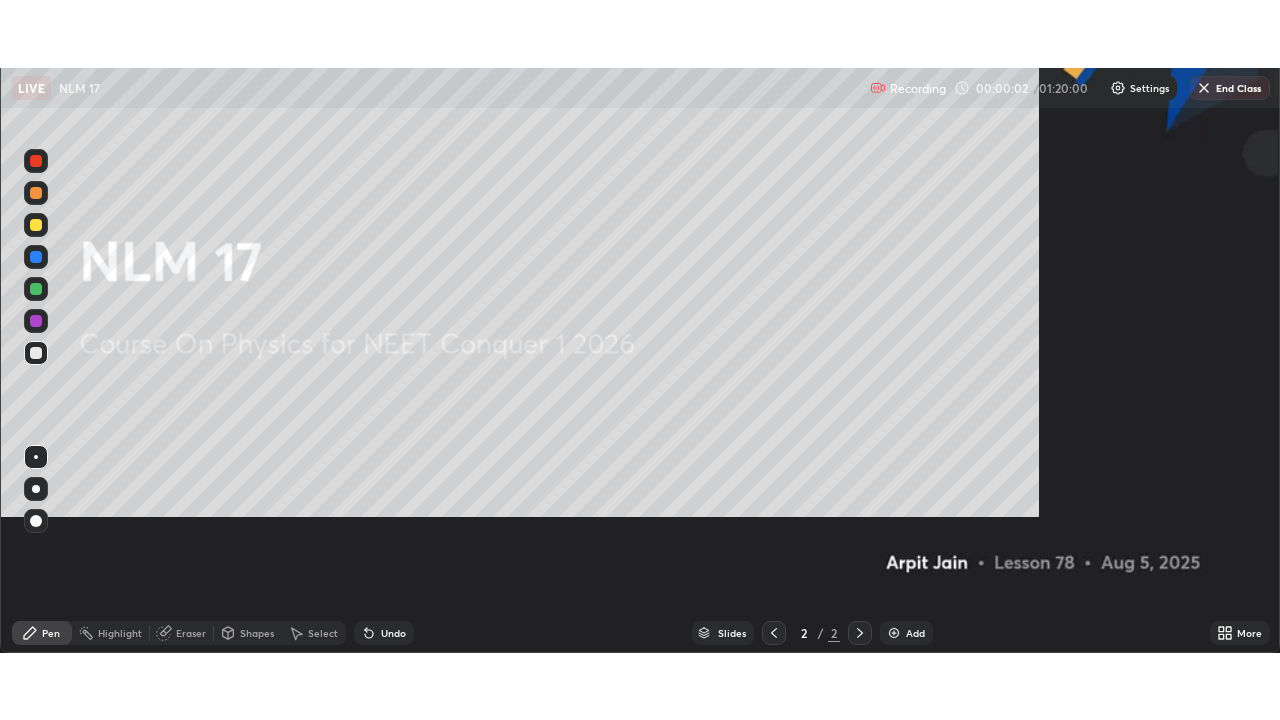 scroll, scrollTop: 99280, scrollLeft: 98720, axis: both 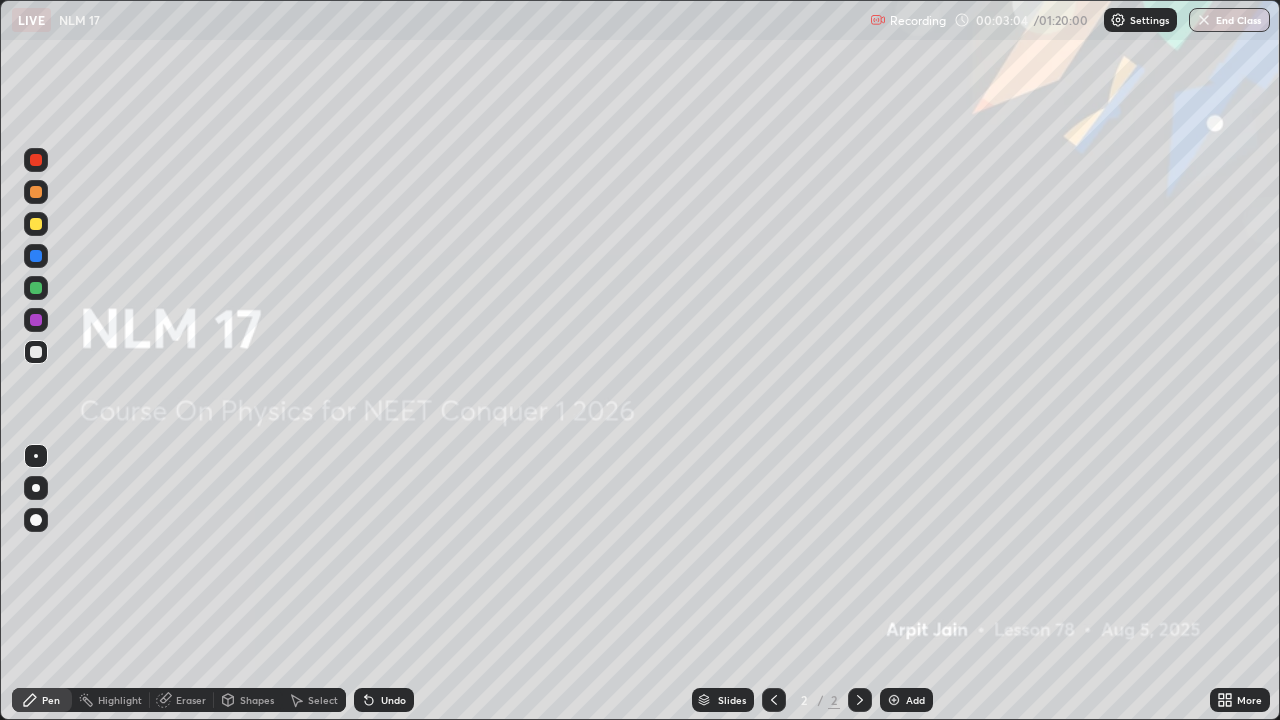 click on "Add" at bounding box center (915, 700) 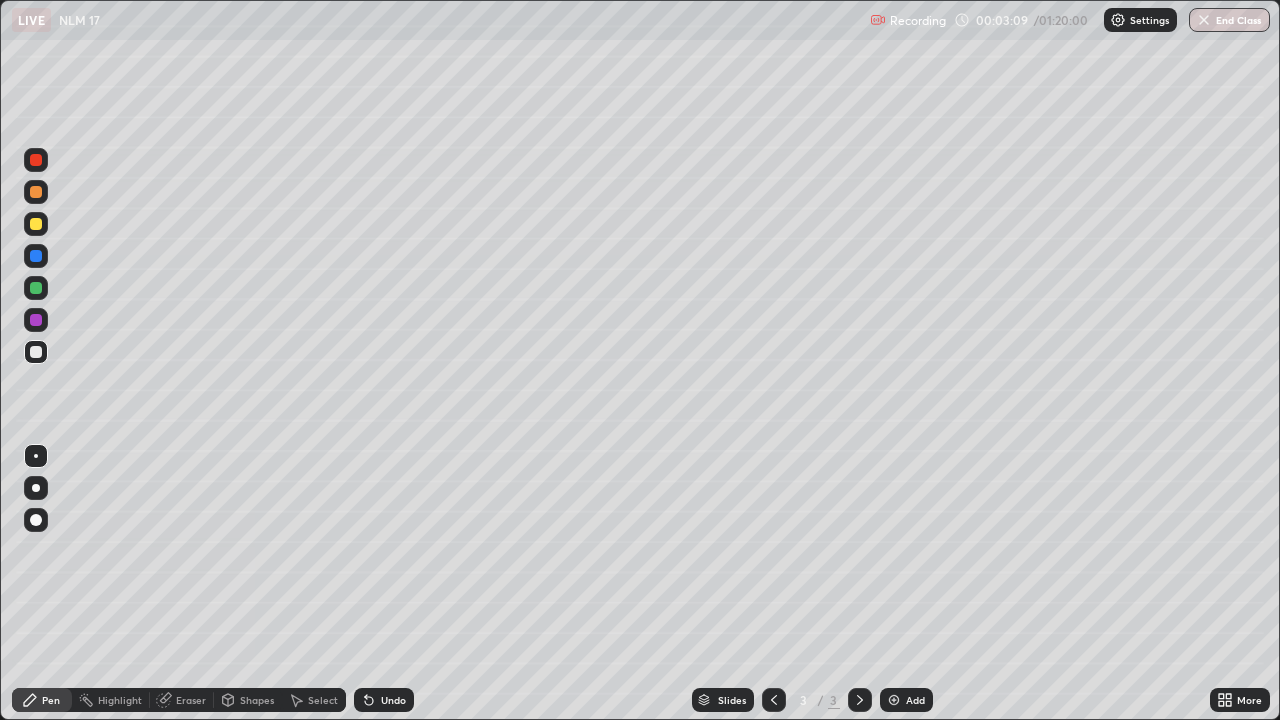 click on "Shapes" at bounding box center [248, 700] 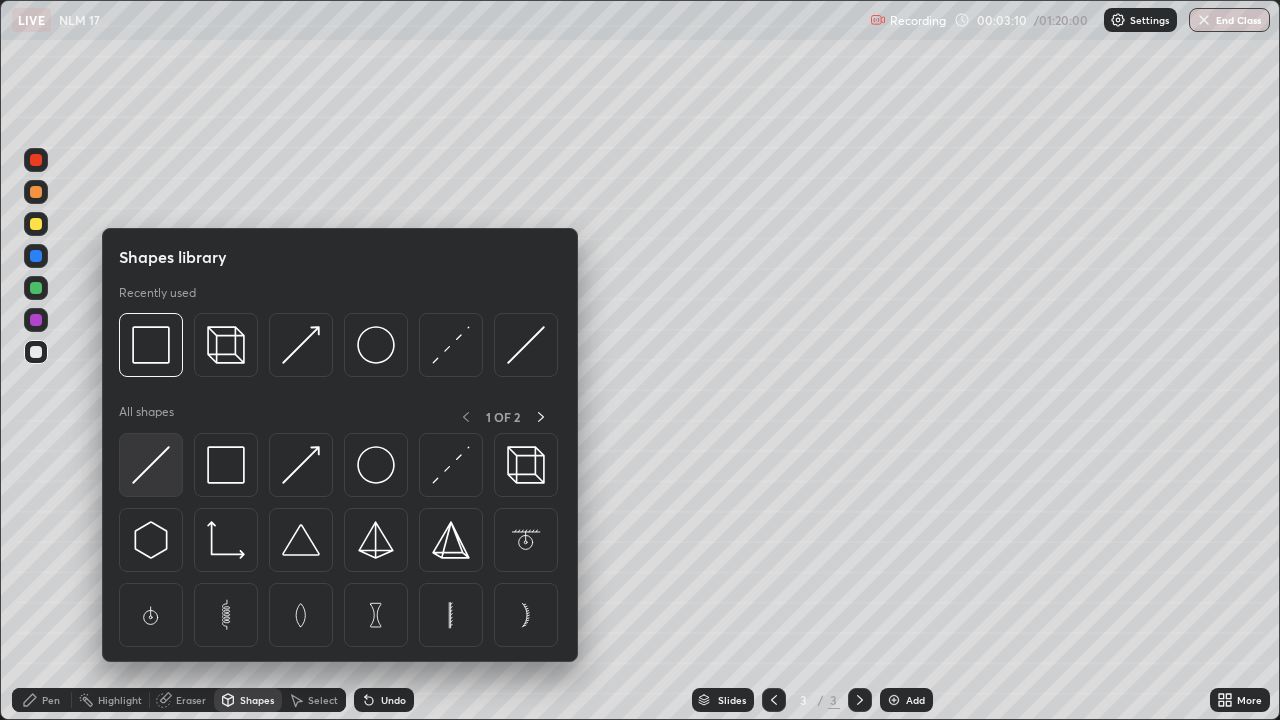 click at bounding box center (151, 465) 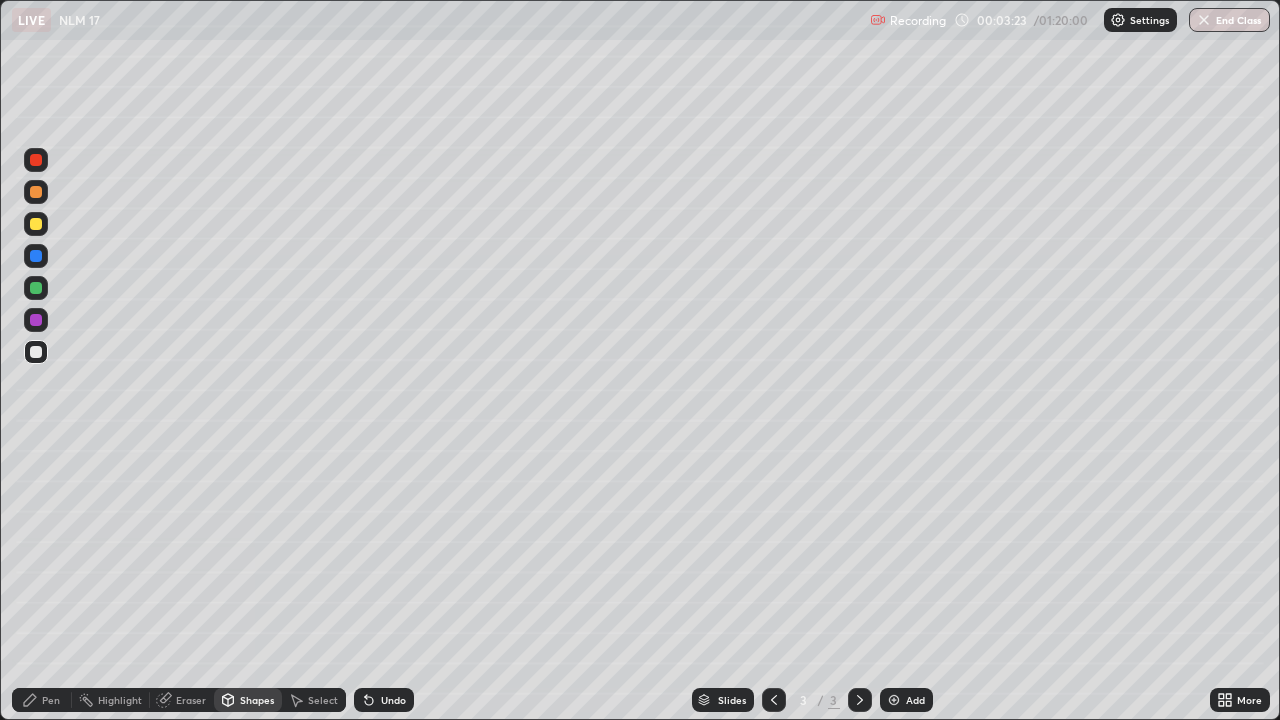 click at bounding box center [36, 288] 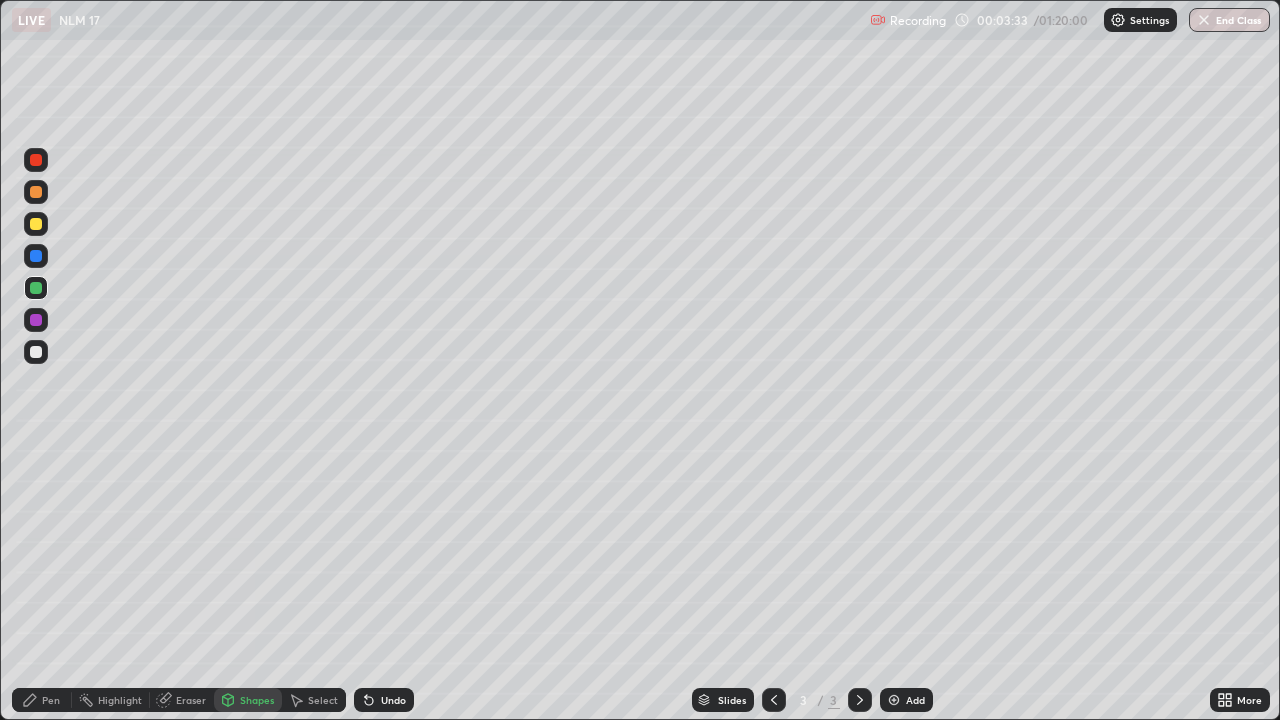 click at bounding box center (36, 224) 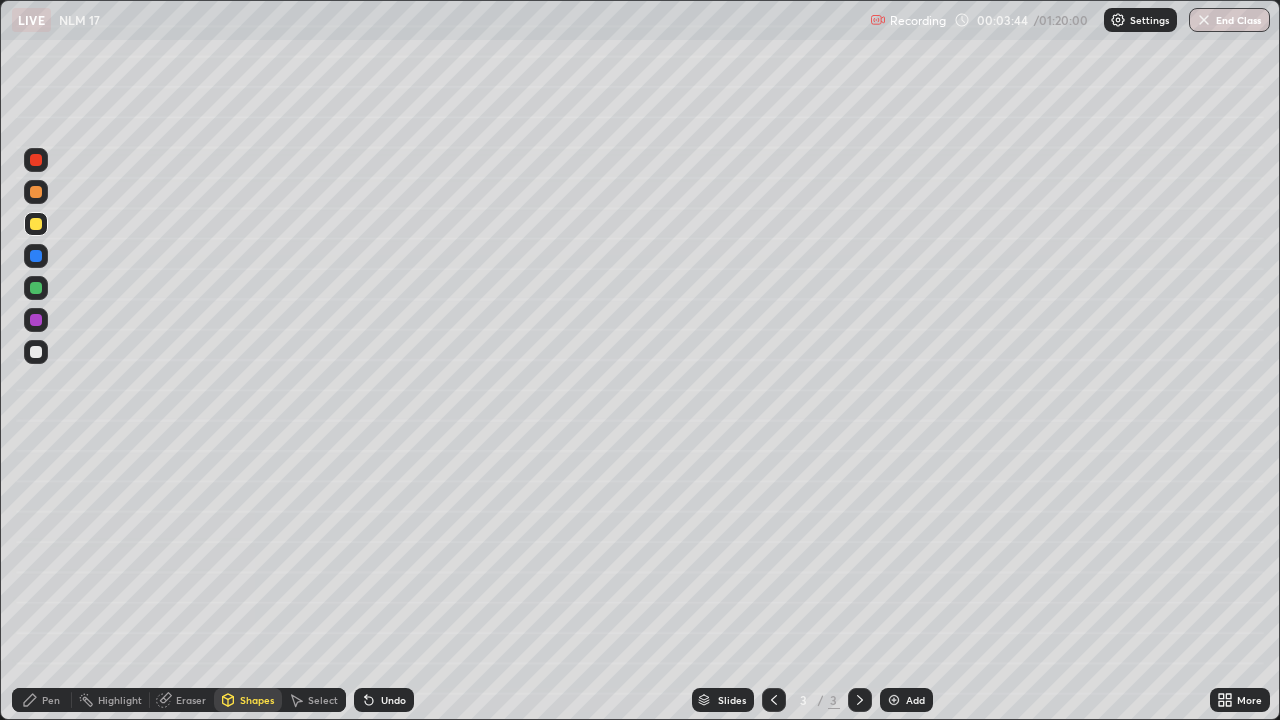 click at bounding box center [36, 256] 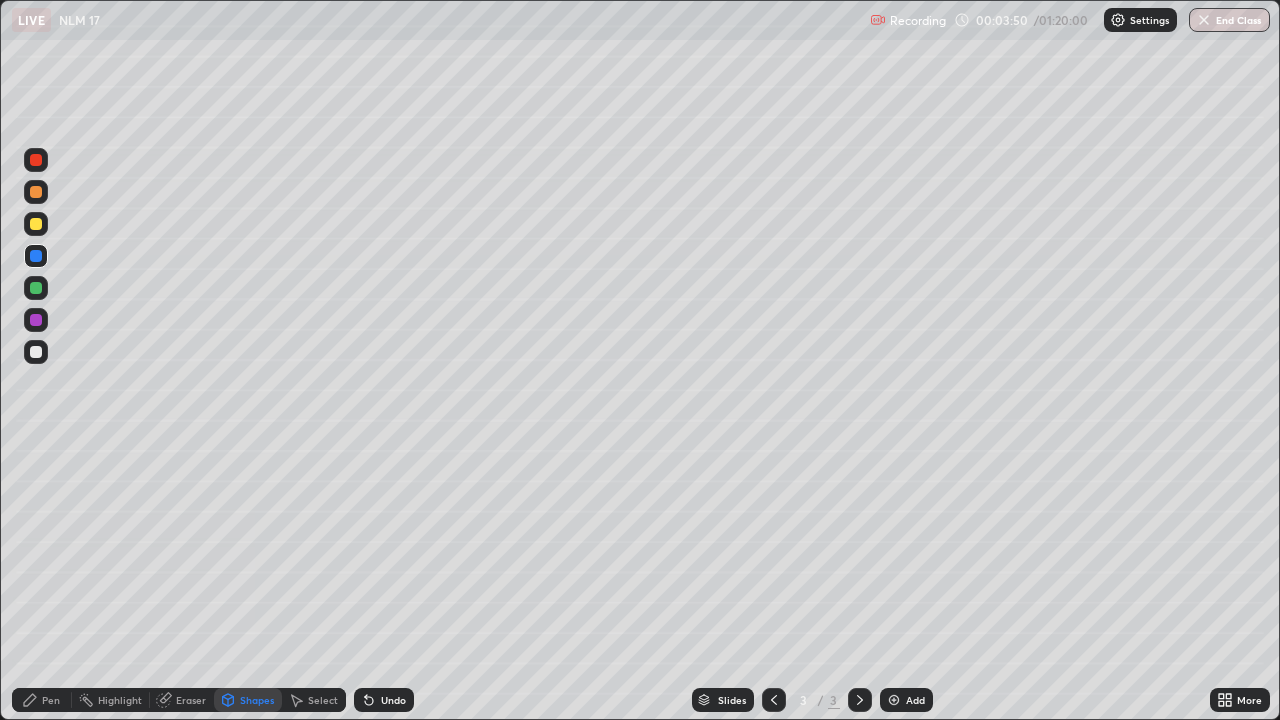click at bounding box center [36, 224] 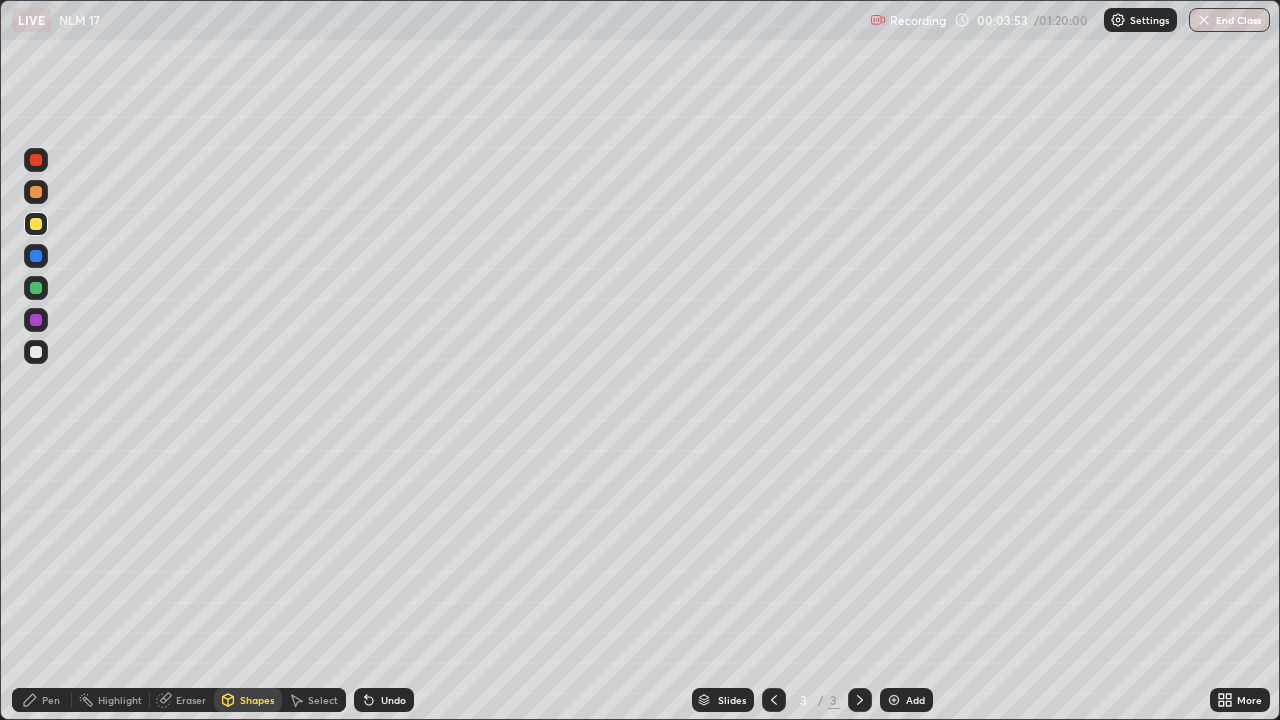 click on "Pen" at bounding box center (51, 700) 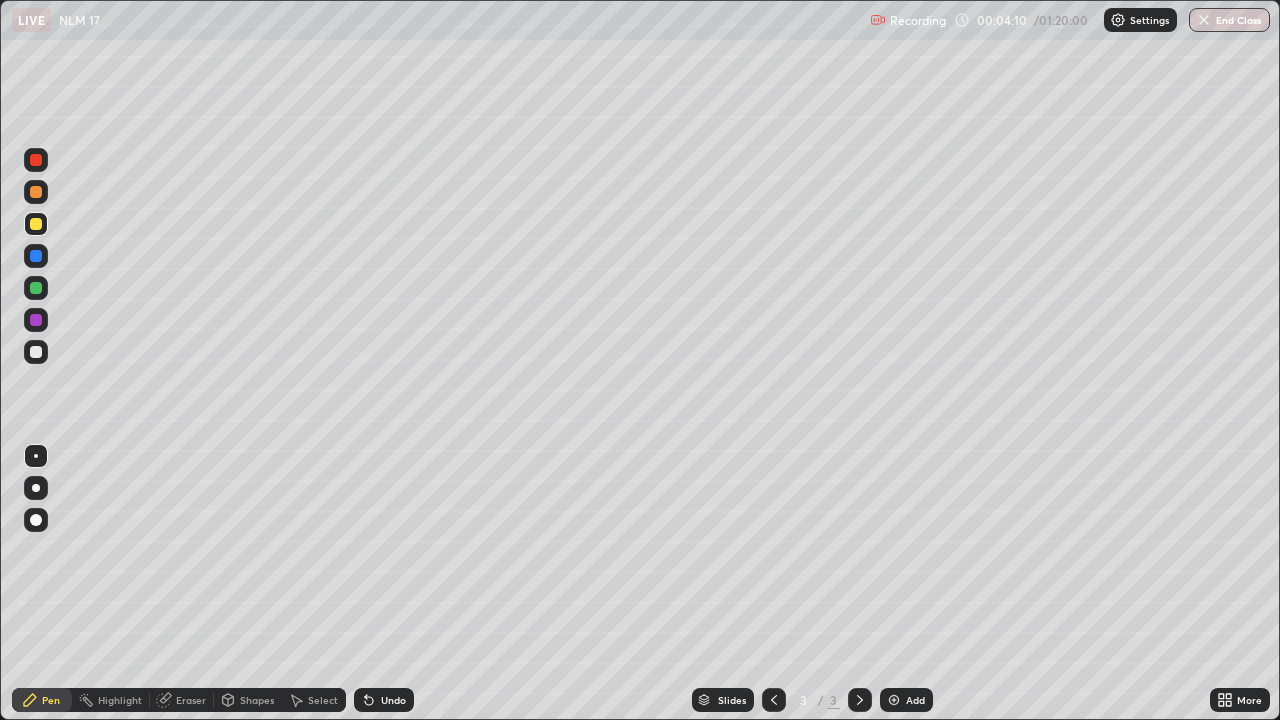 click at bounding box center [36, 352] 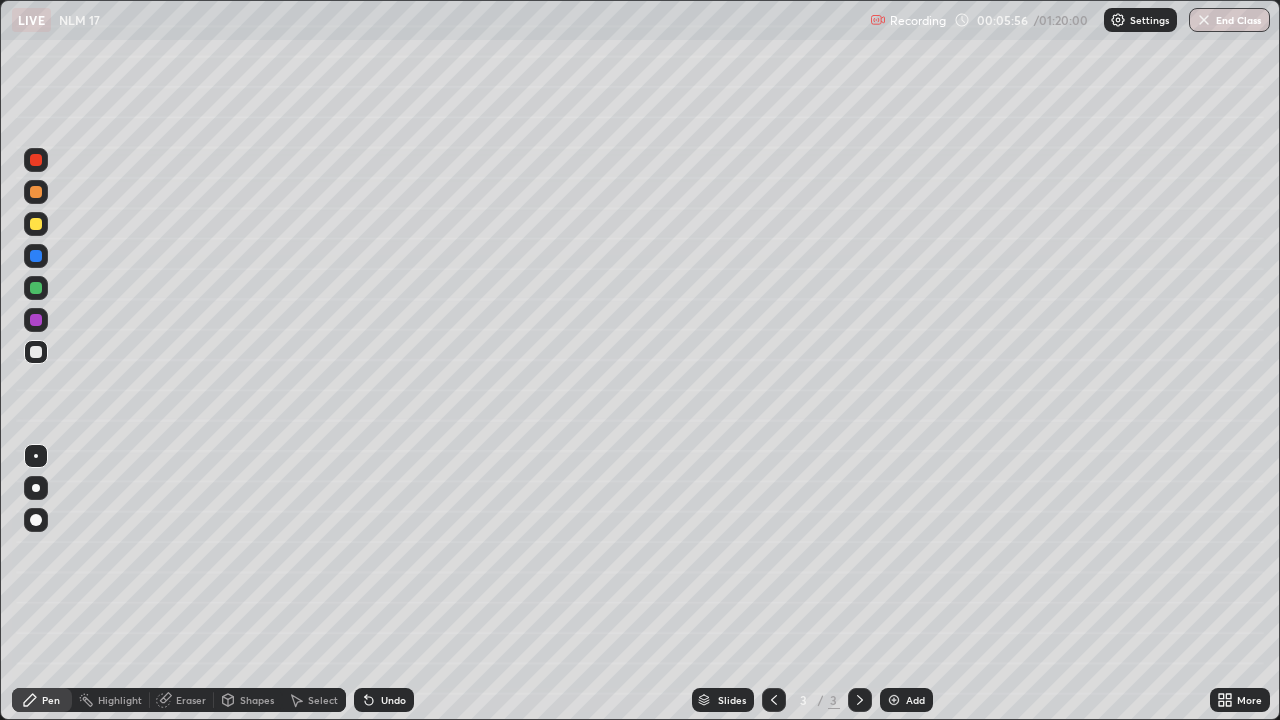click at bounding box center [36, 256] 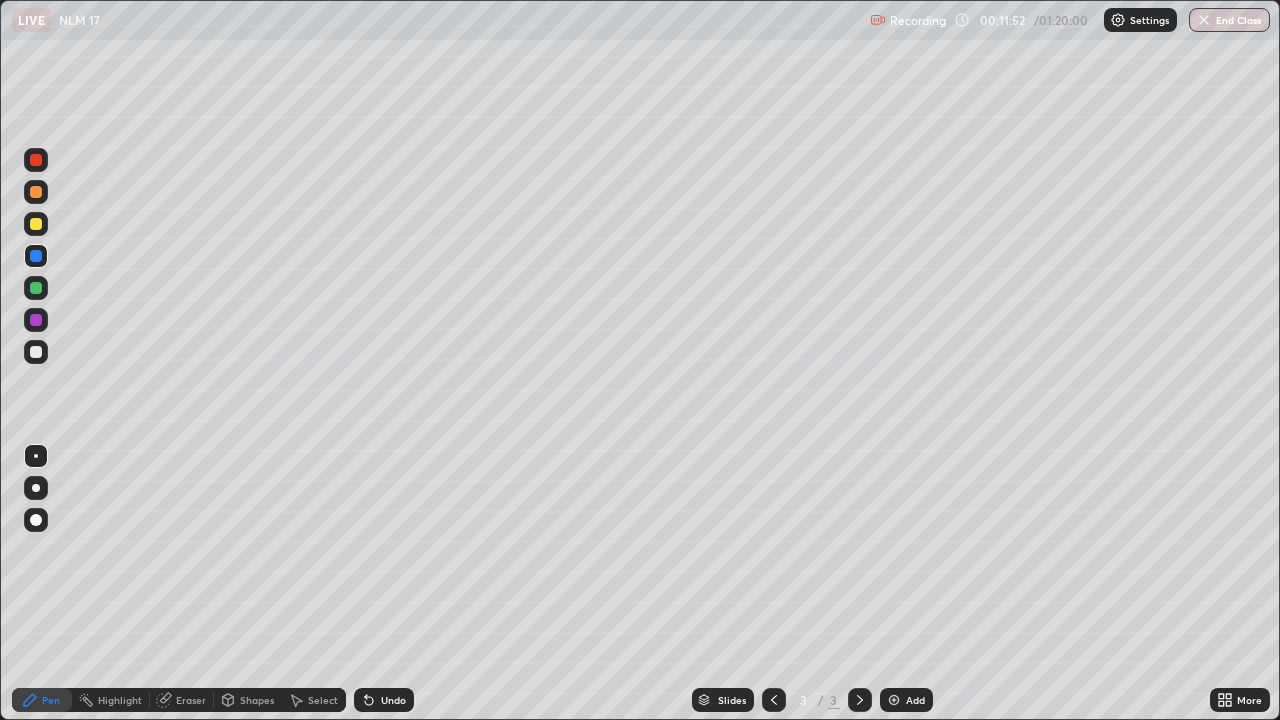 click on "Add" at bounding box center [915, 700] 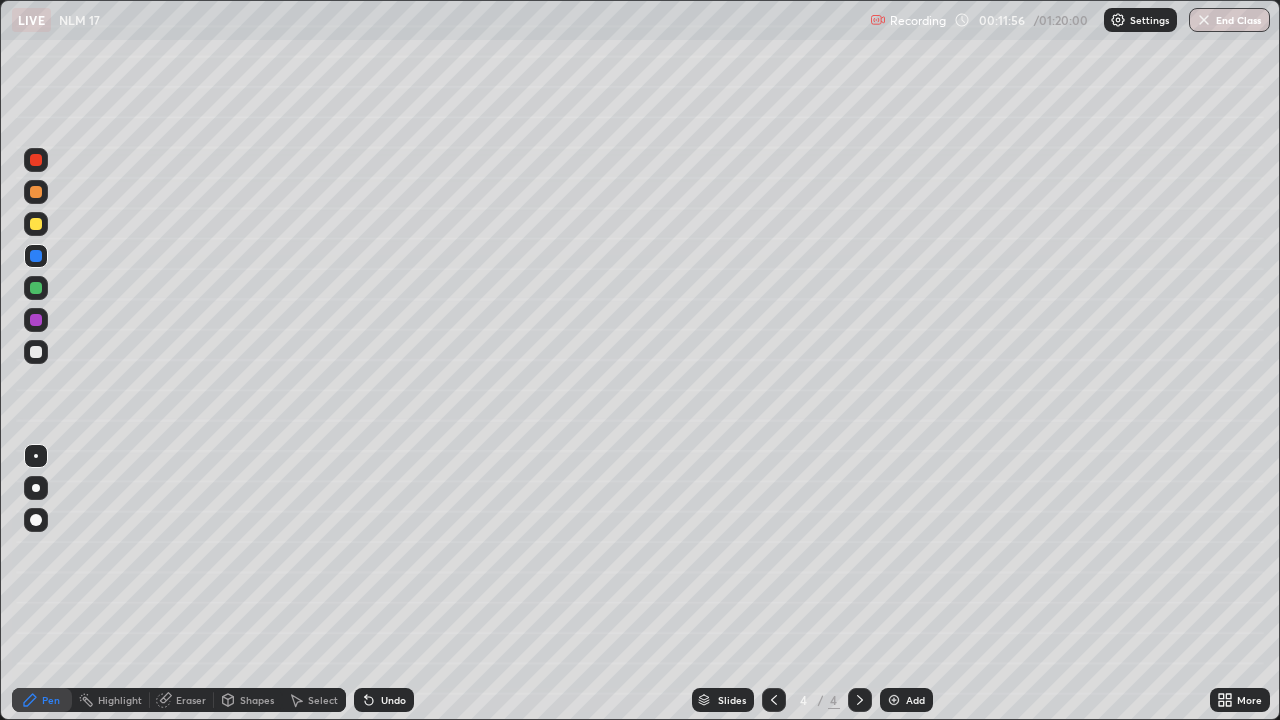 click at bounding box center [36, 224] 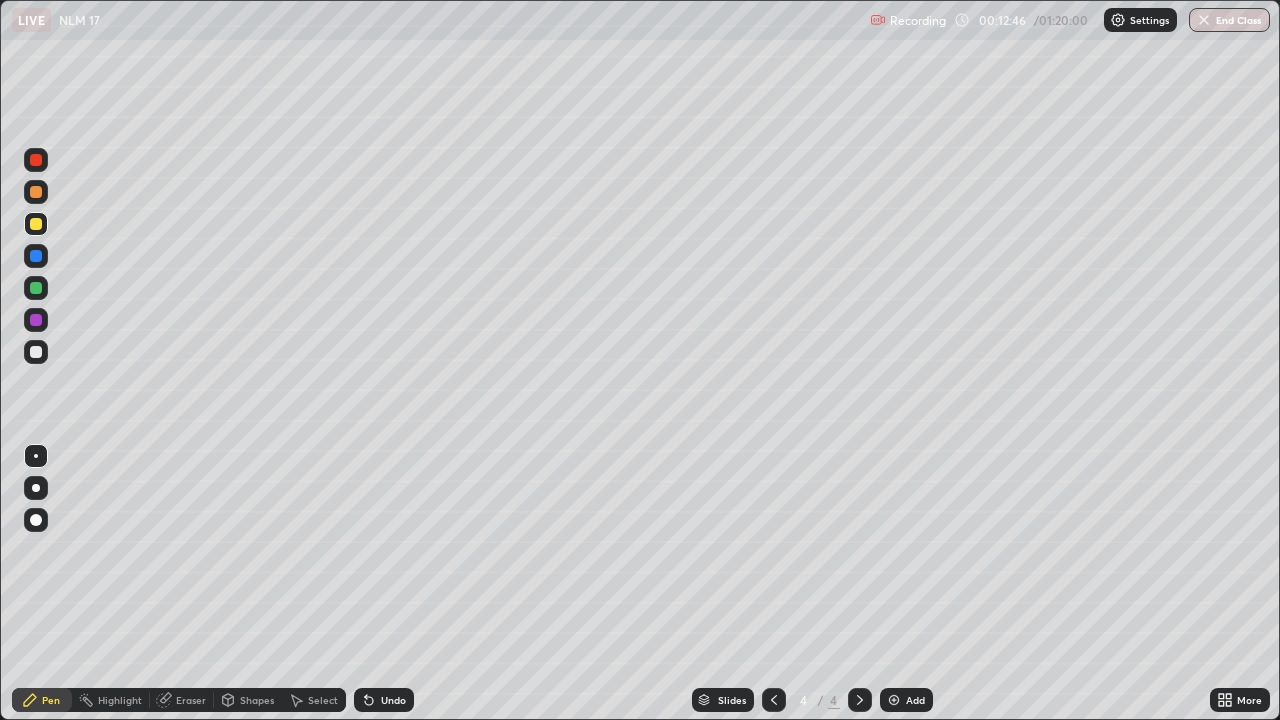 click at bounding box center [36, 224] 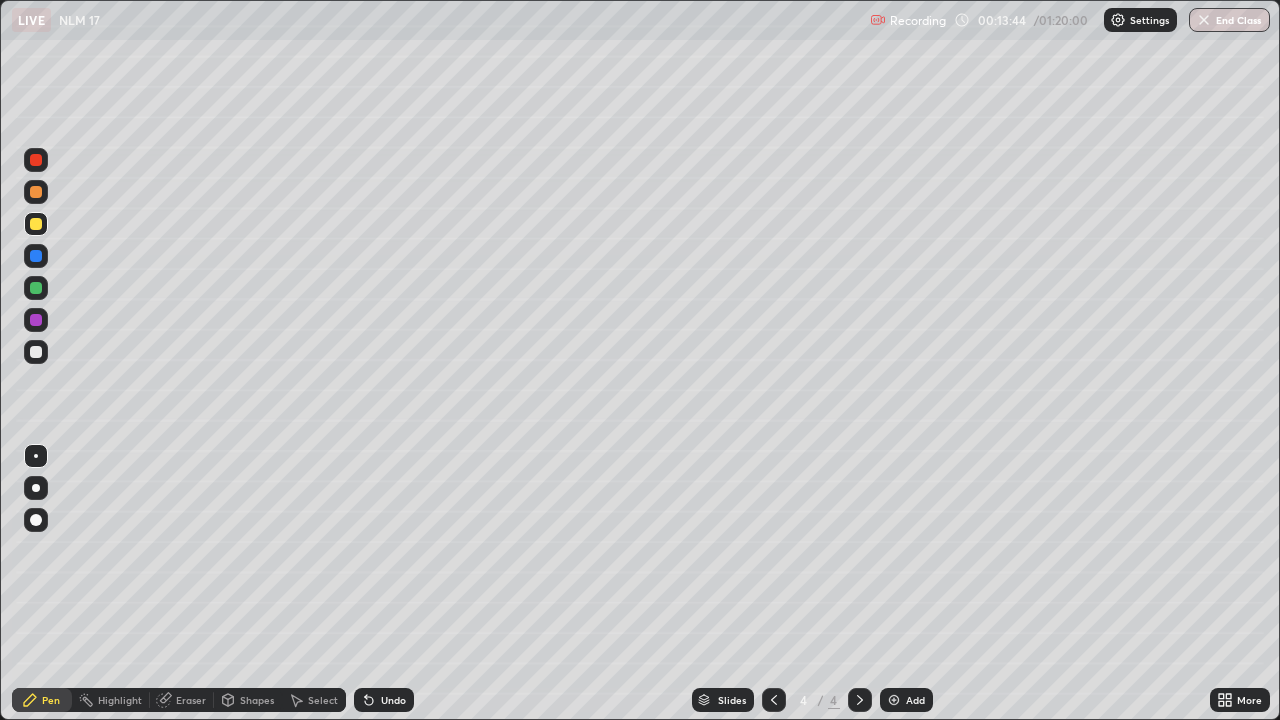 click on "Add" at bounding box center (906, 700) 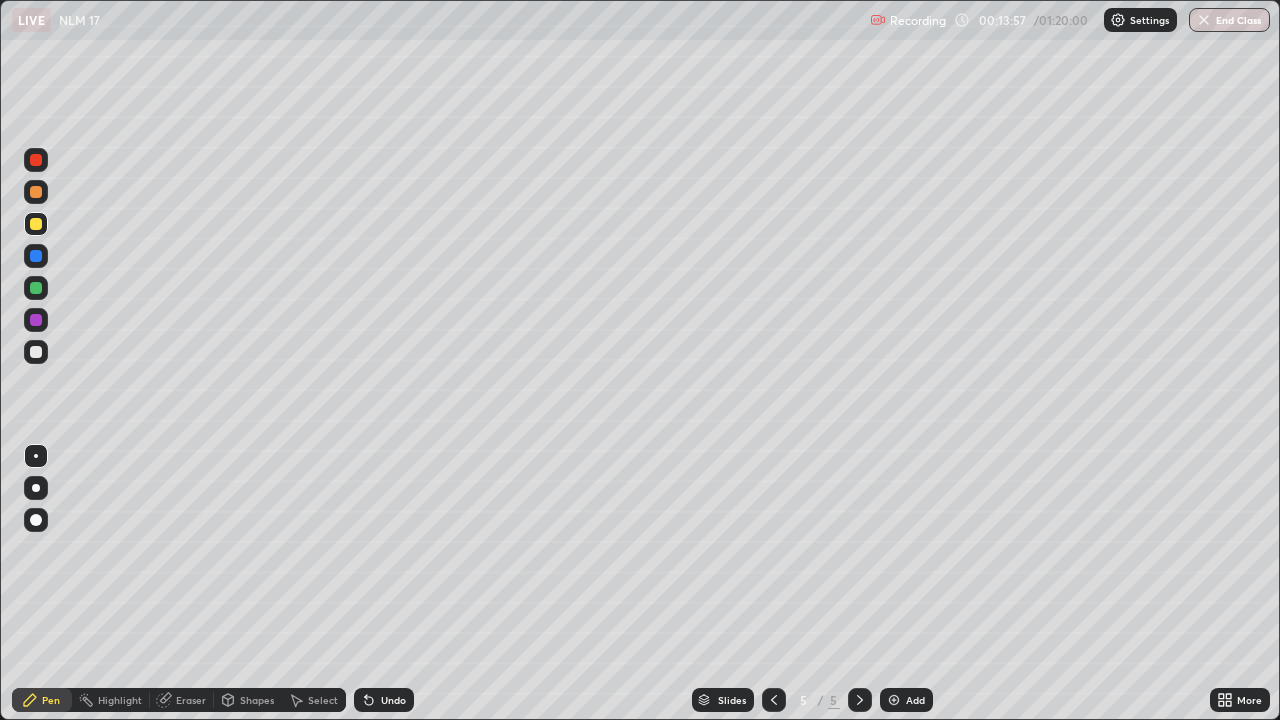 click at bounding box center (36, 352) 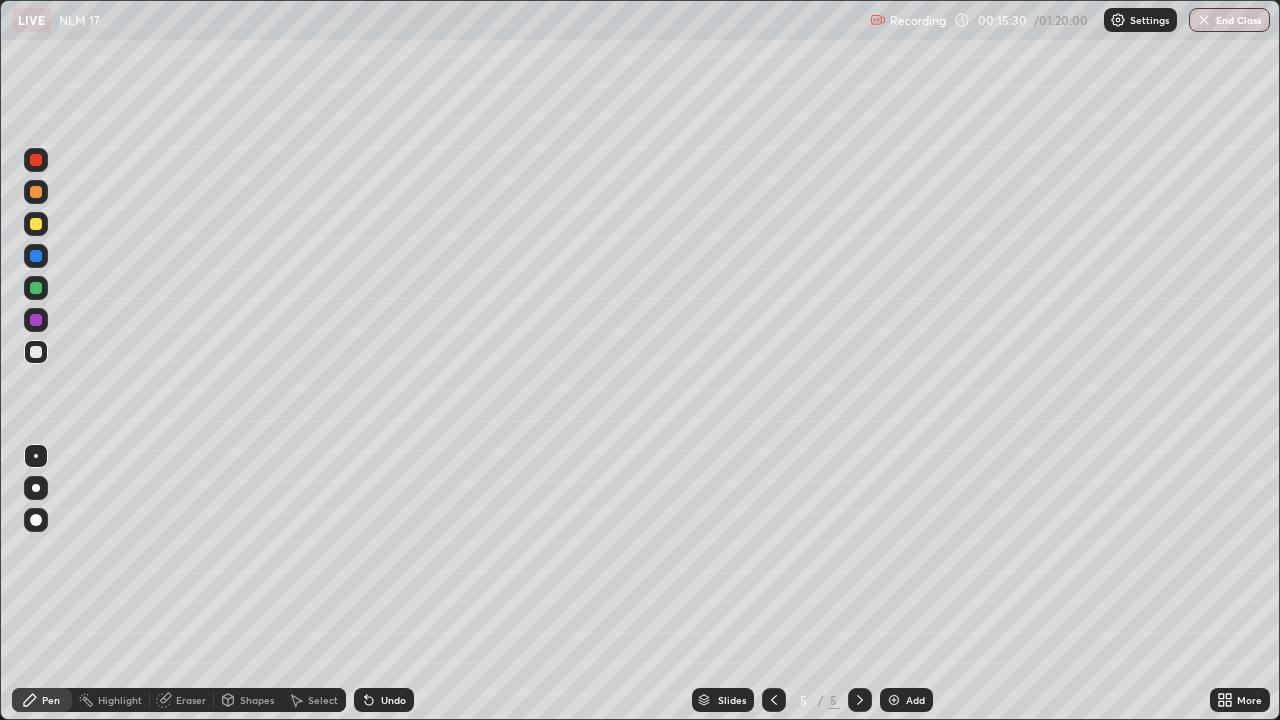 click 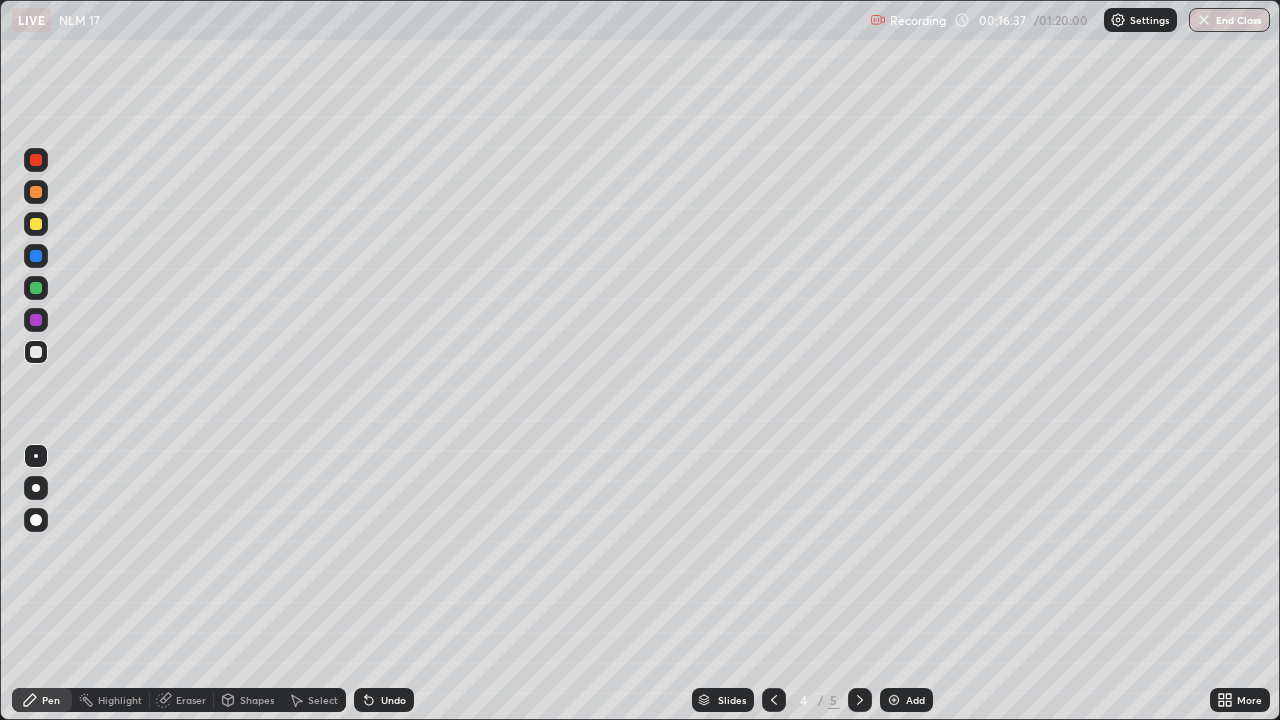 click 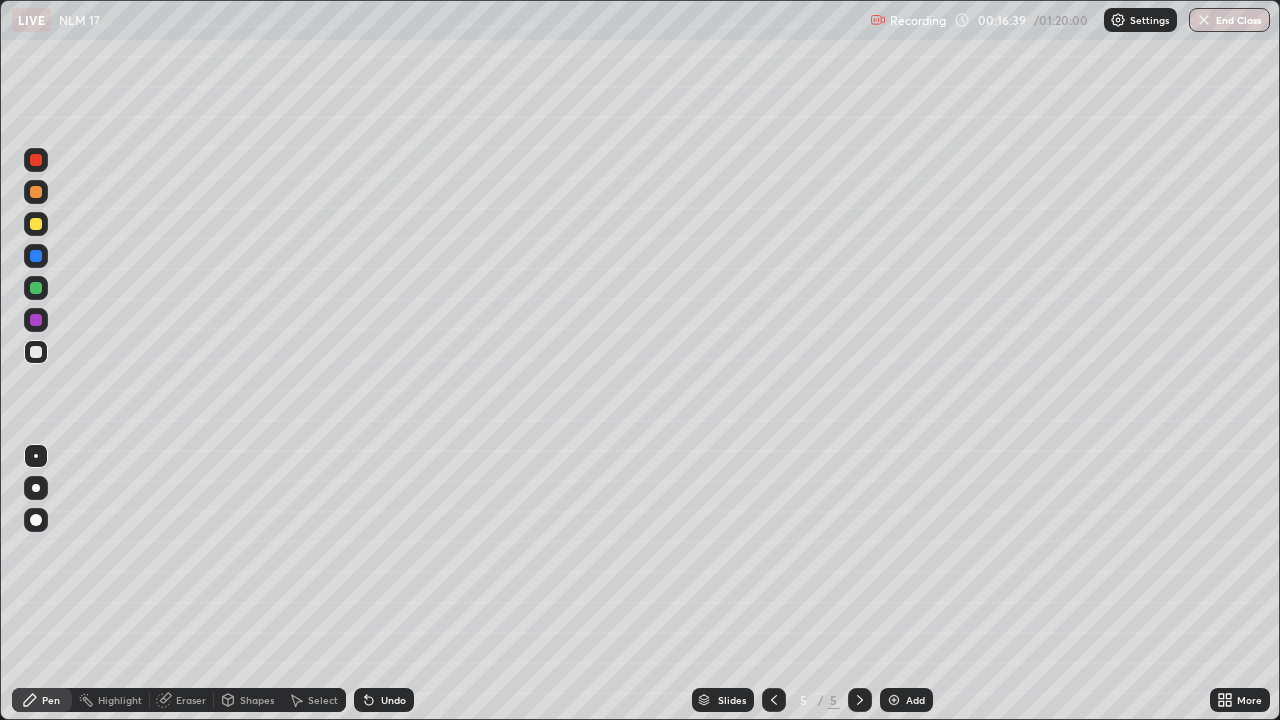 click on "Eraser" at bounding box center [191, 700] 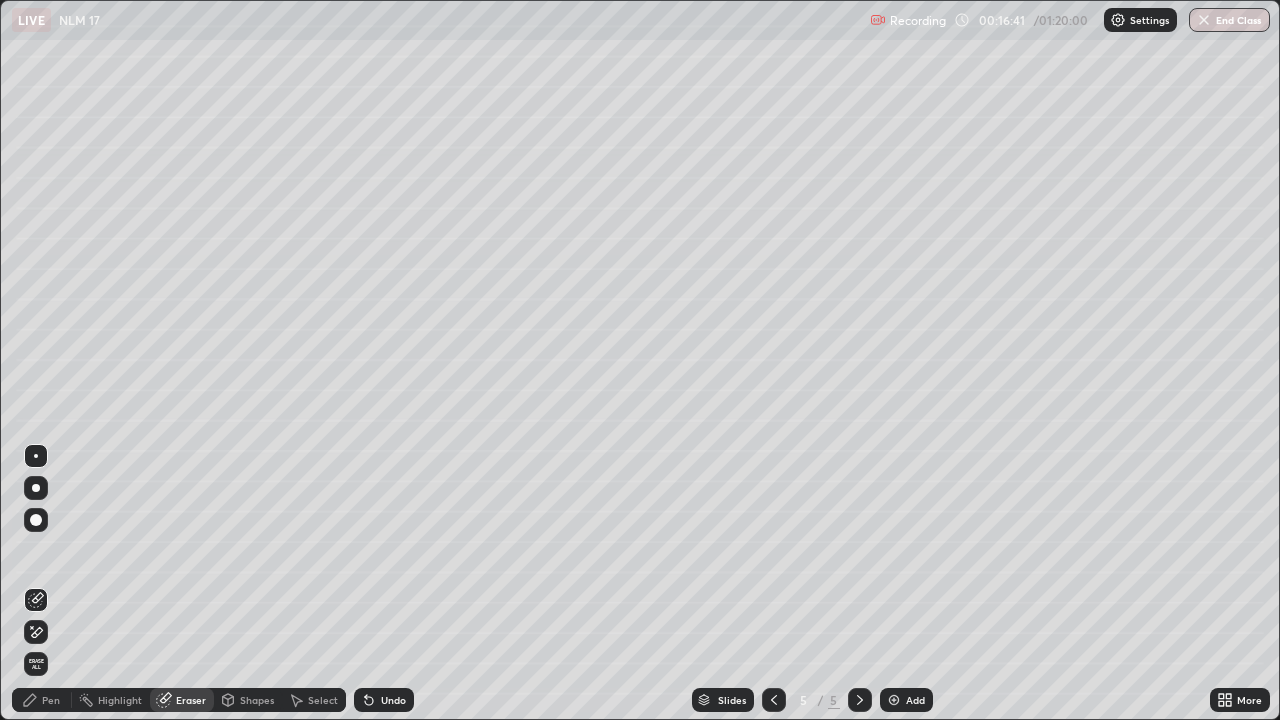 click 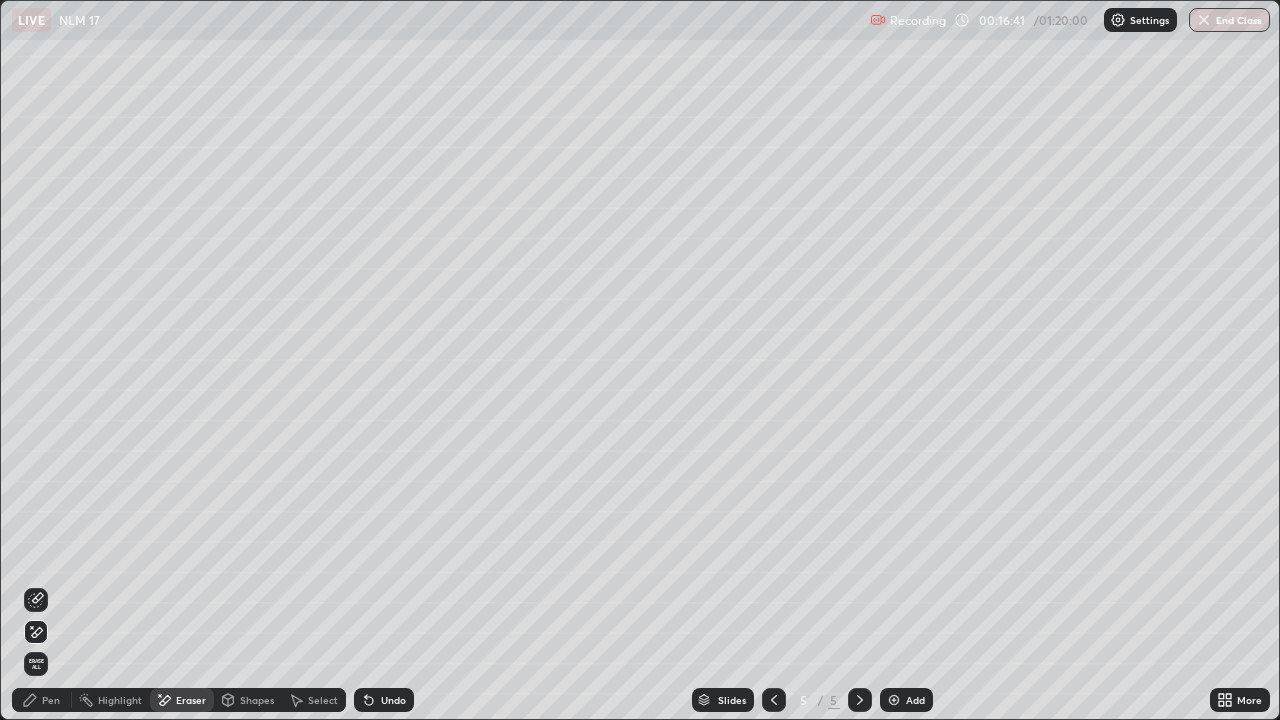 click on "Erase all" at bounding box center [36, 664] 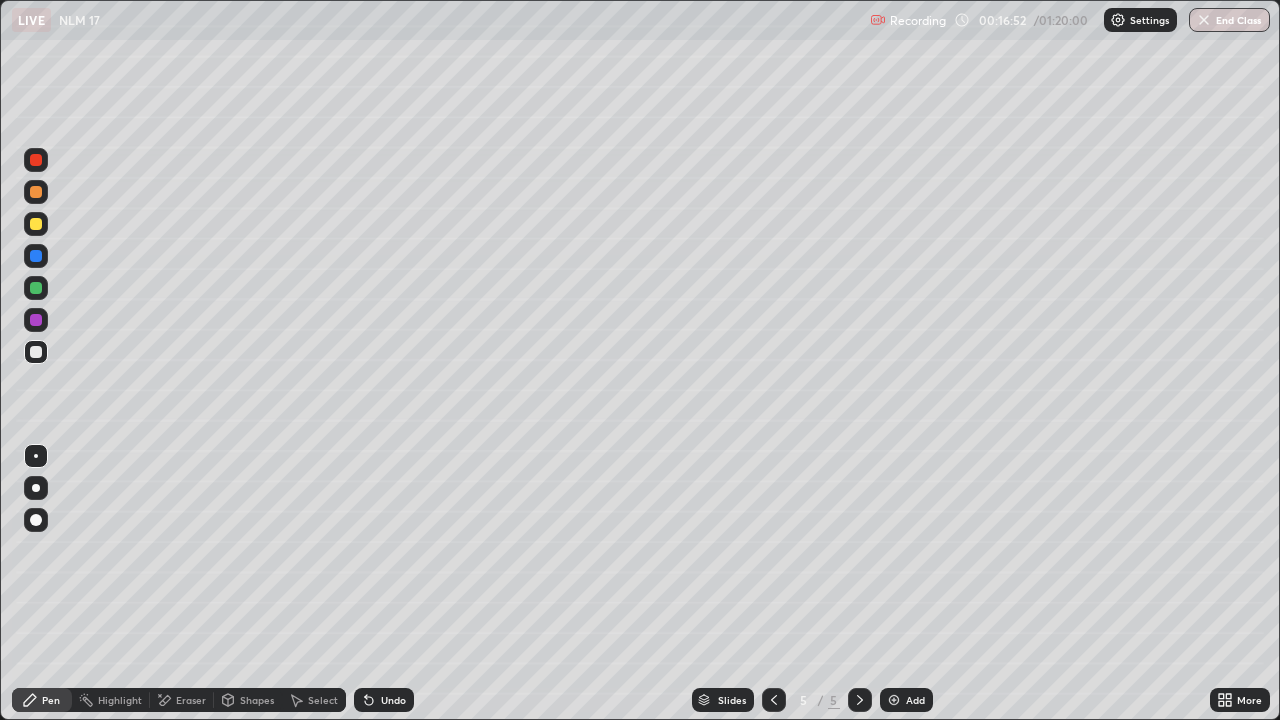 click at bounding box center (36, 288) 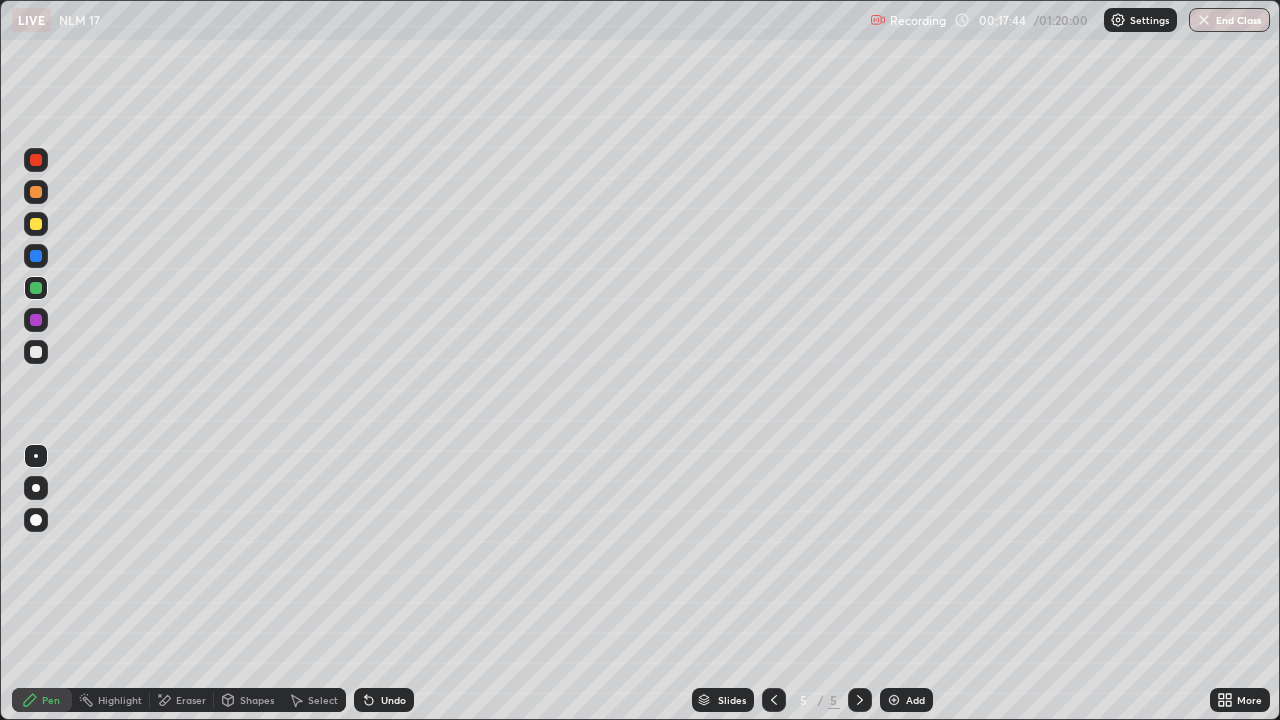 click on "Eraser" at bounding box center [191, 700] 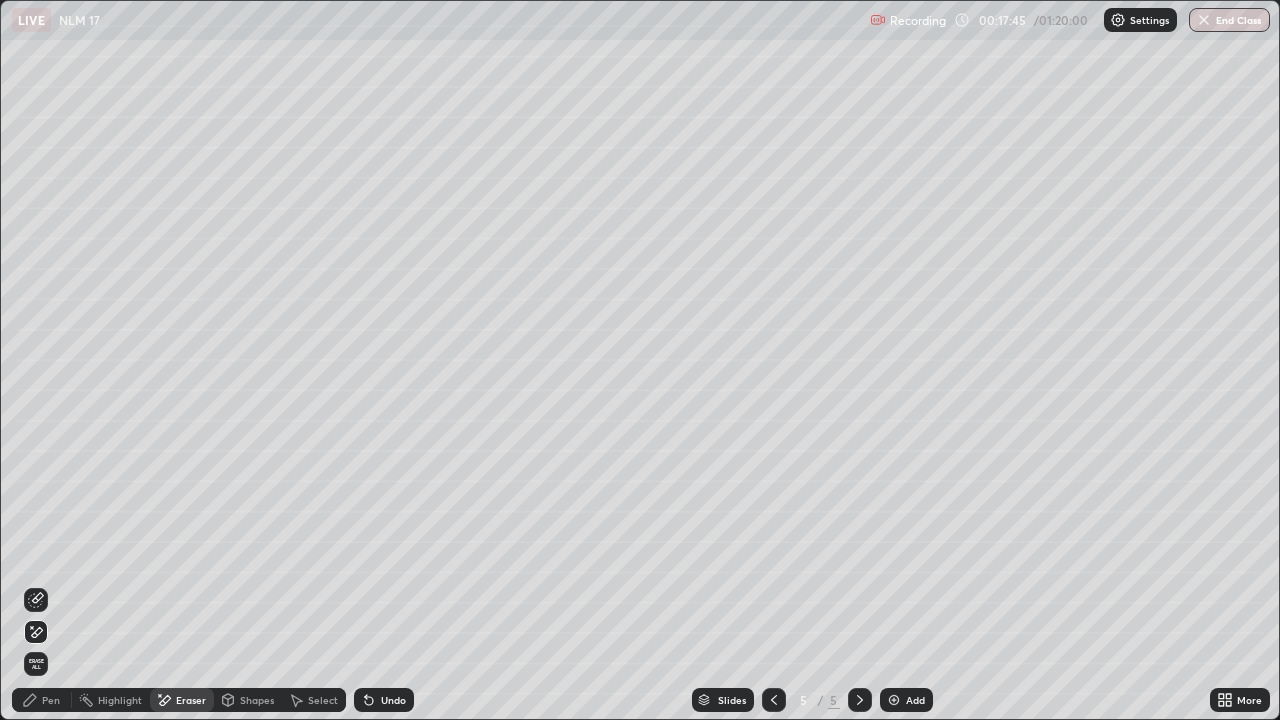 click on "Erase all" at bounding box center (36, 664) 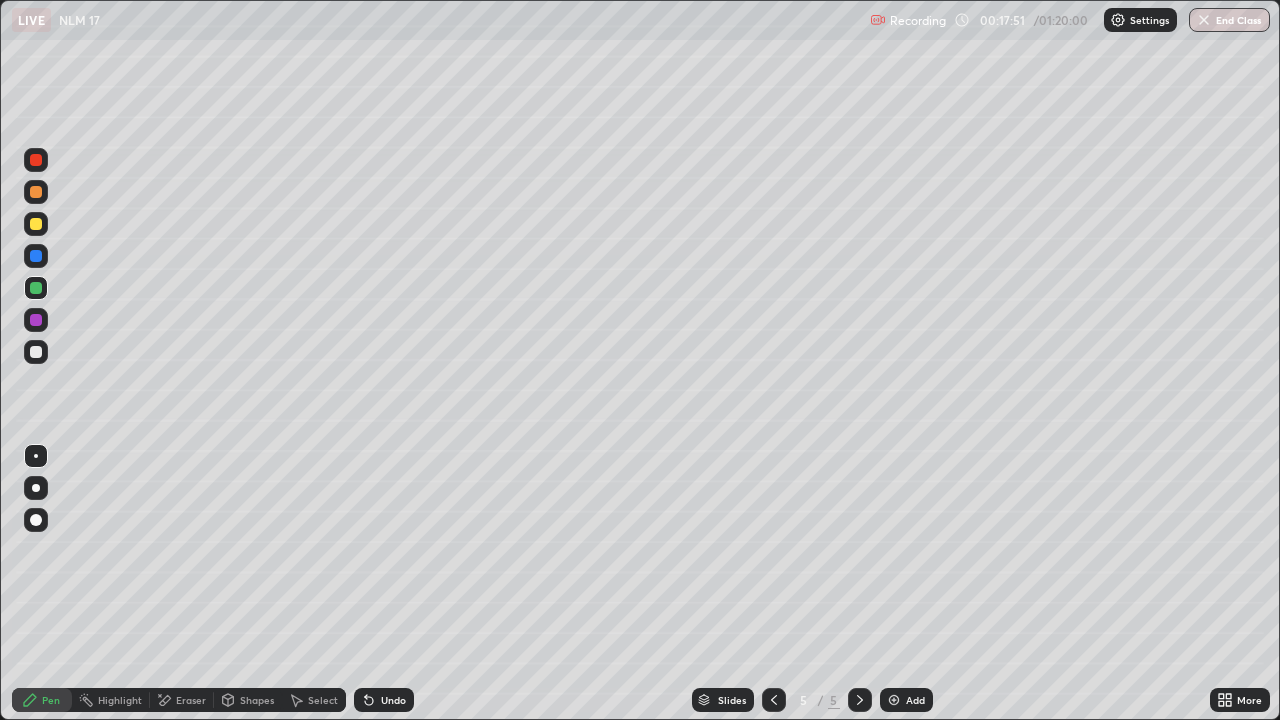 click at bounding box center (36, 192) 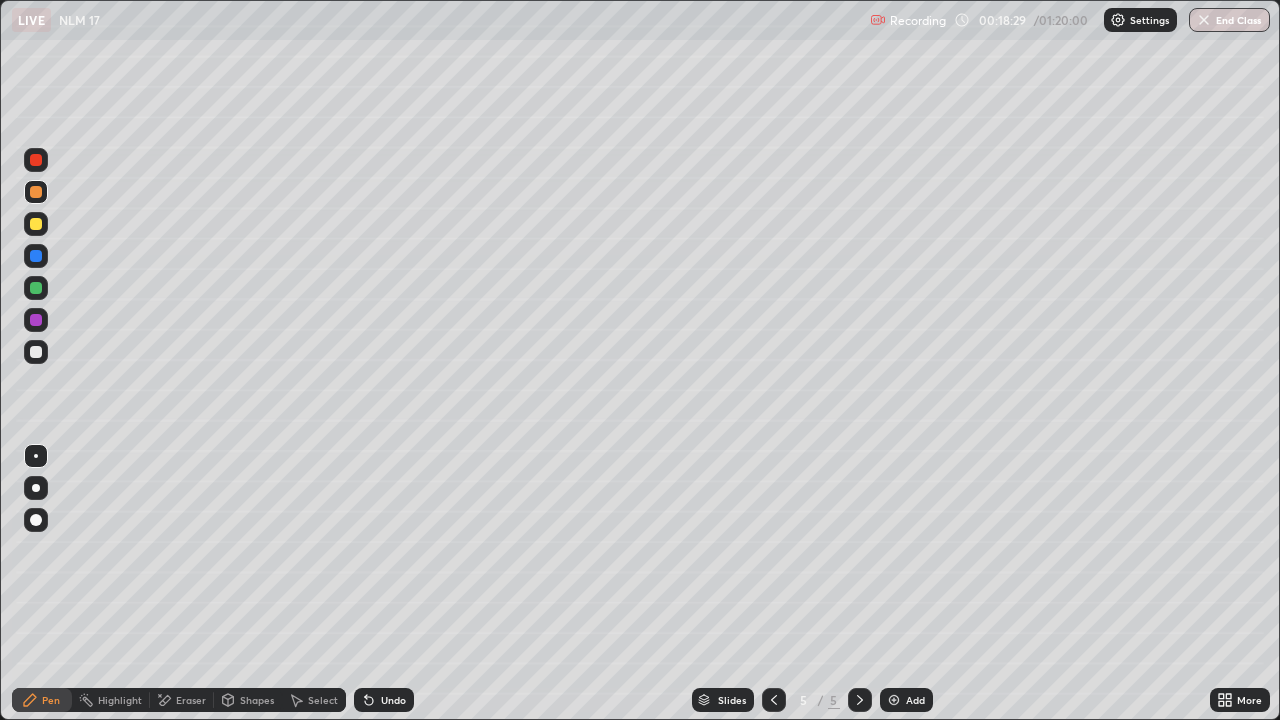 click on "Eraser" at bounding box center [191, 700] 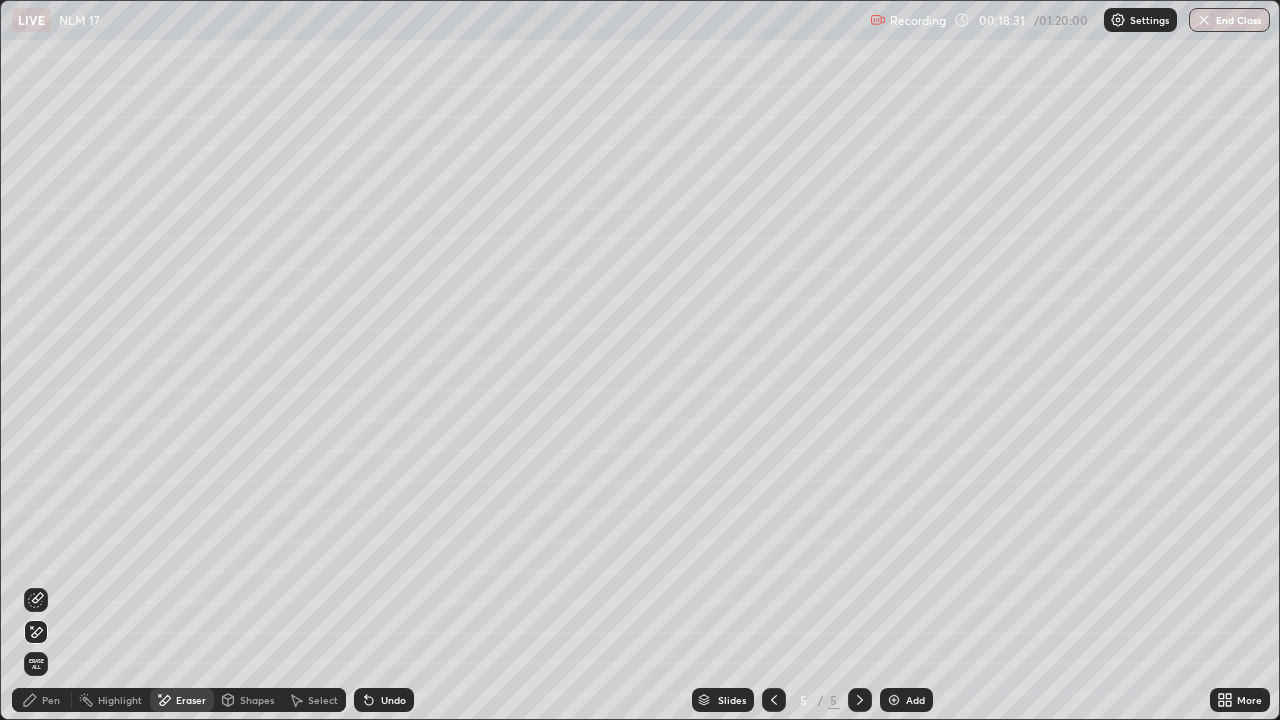 click on "Pen" at bounding box center [42, 700] 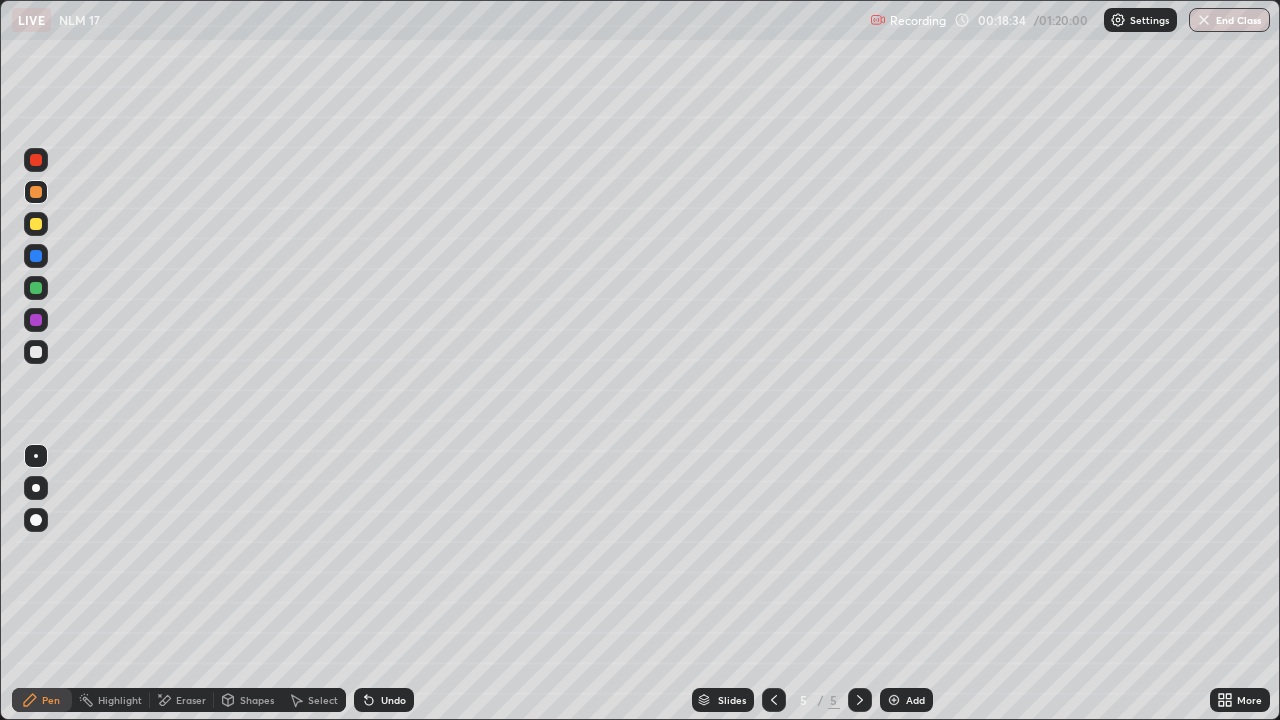 click at bounding box center (36, 160) 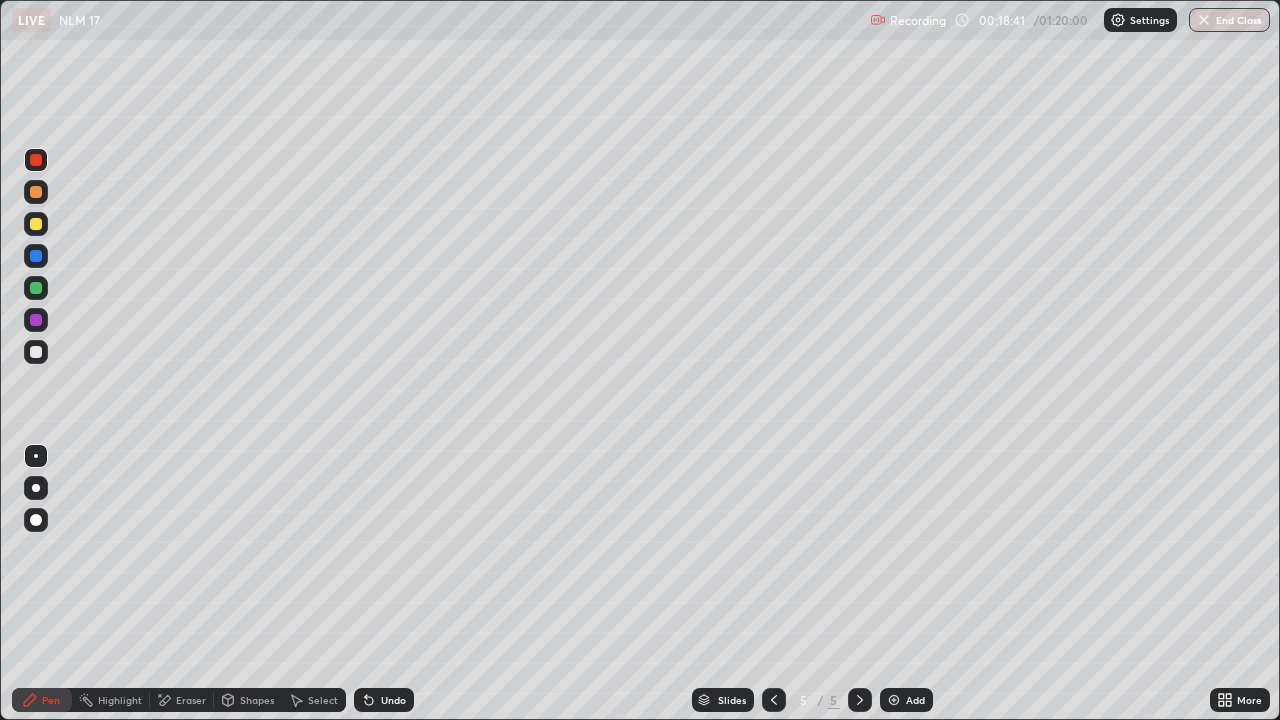 click at bounding box center [36, 352] 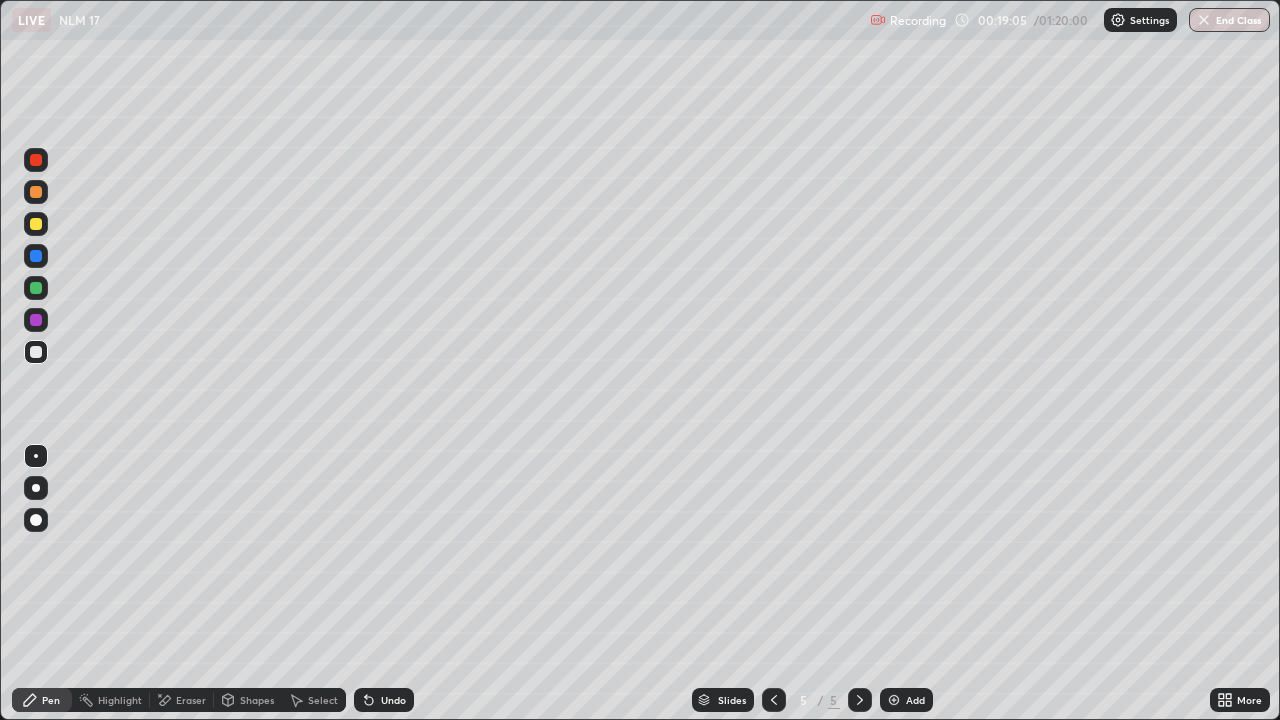 click at bounding box center [36, 256] 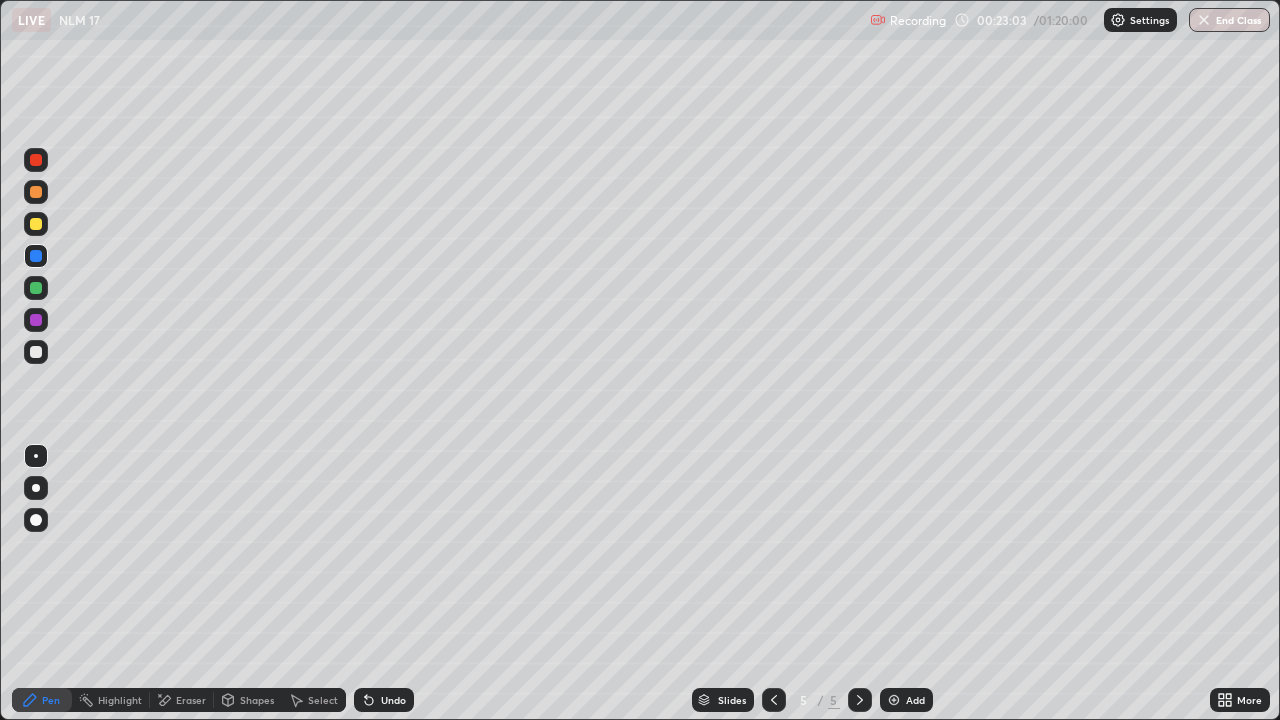 click at bounding box center (36, 352) 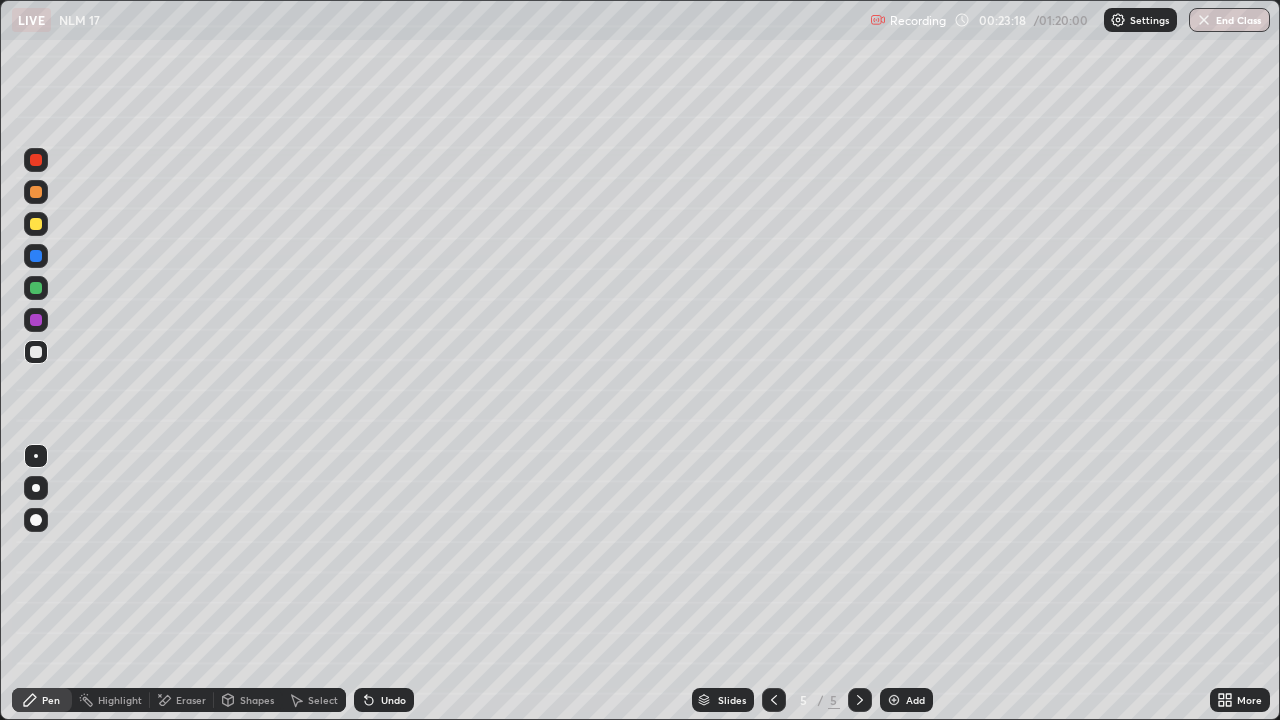 click on "Eraser" at bounding box center (191, 700) 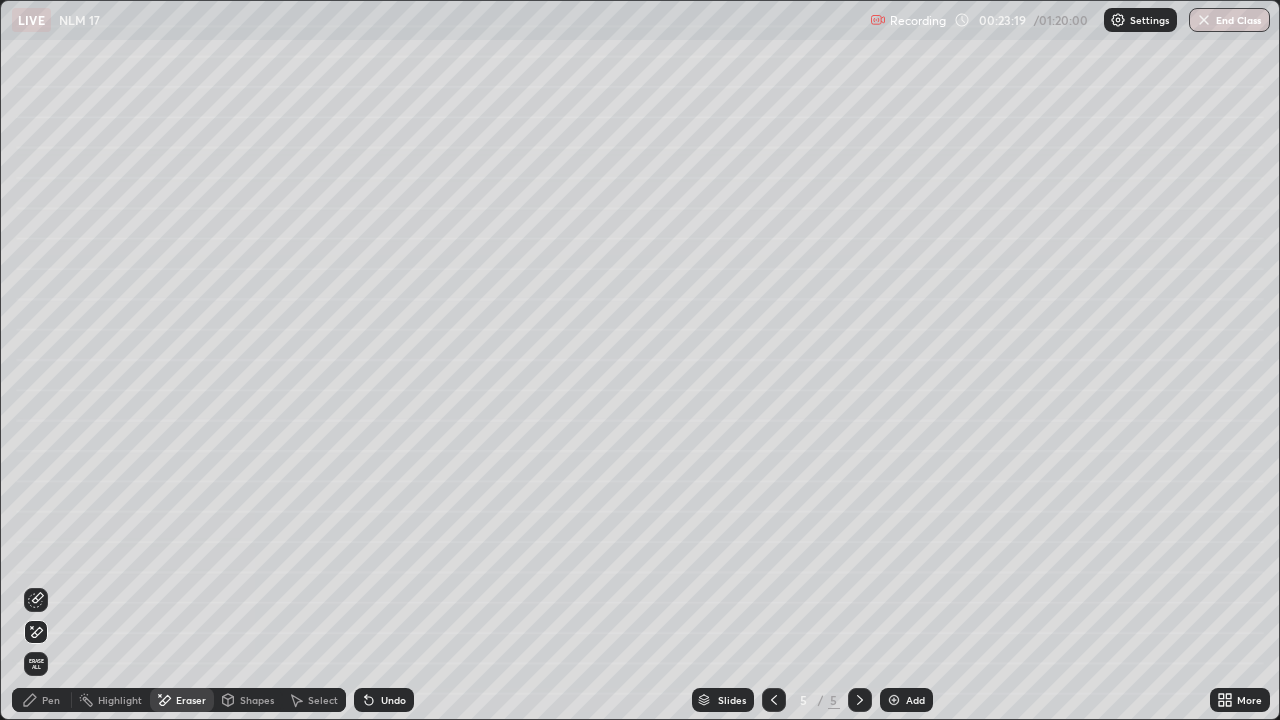 click on "Erase all" at bounding box center [36, 664] 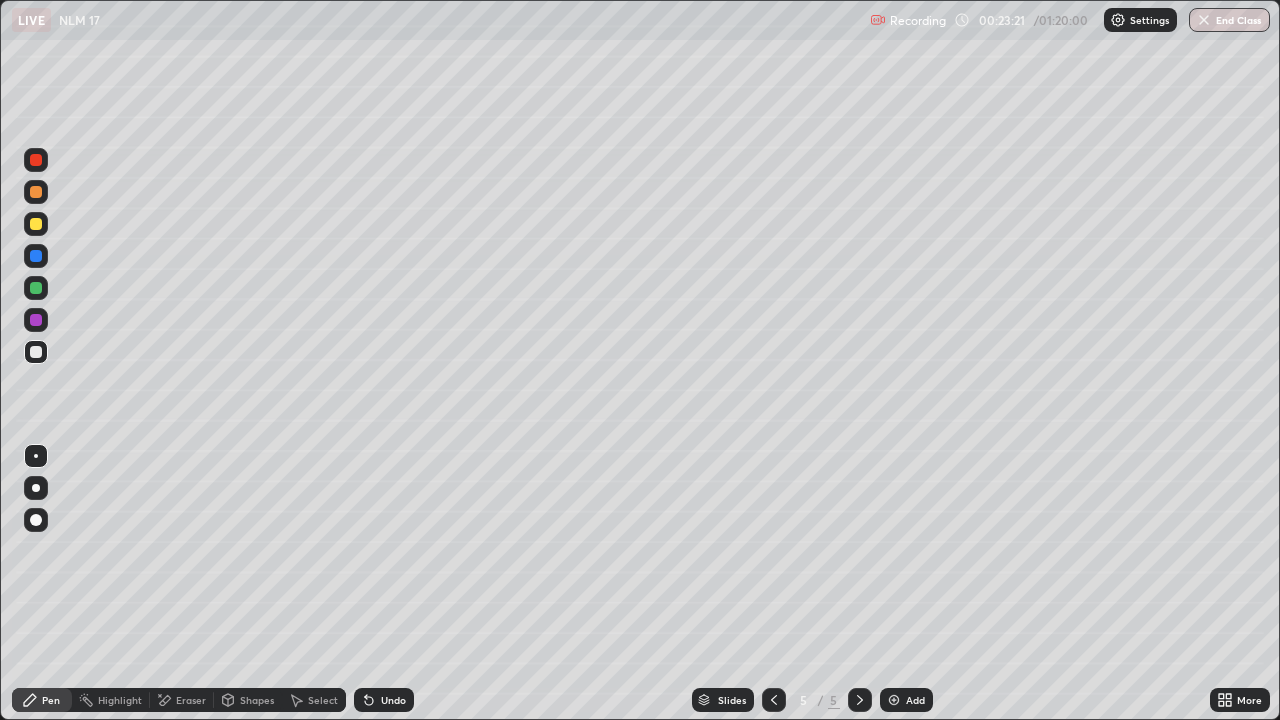 click at bounding box center (36, 352) 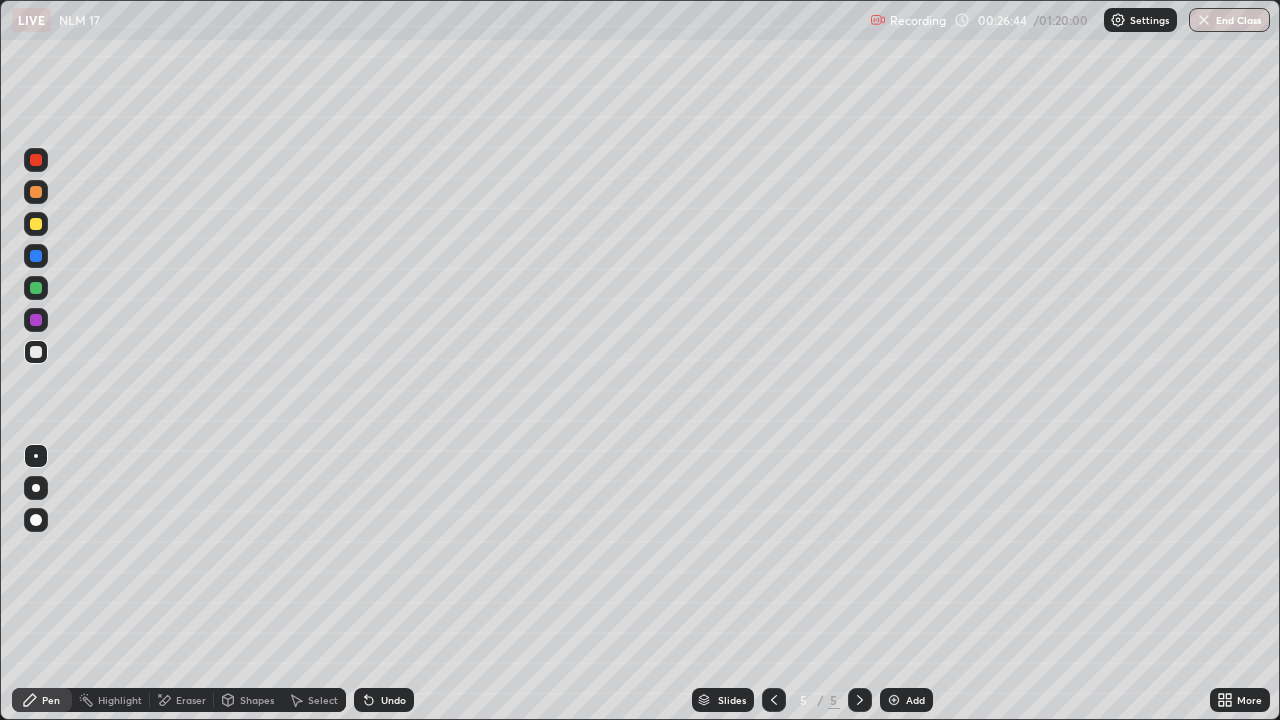 click at bounding box center [36, 224] 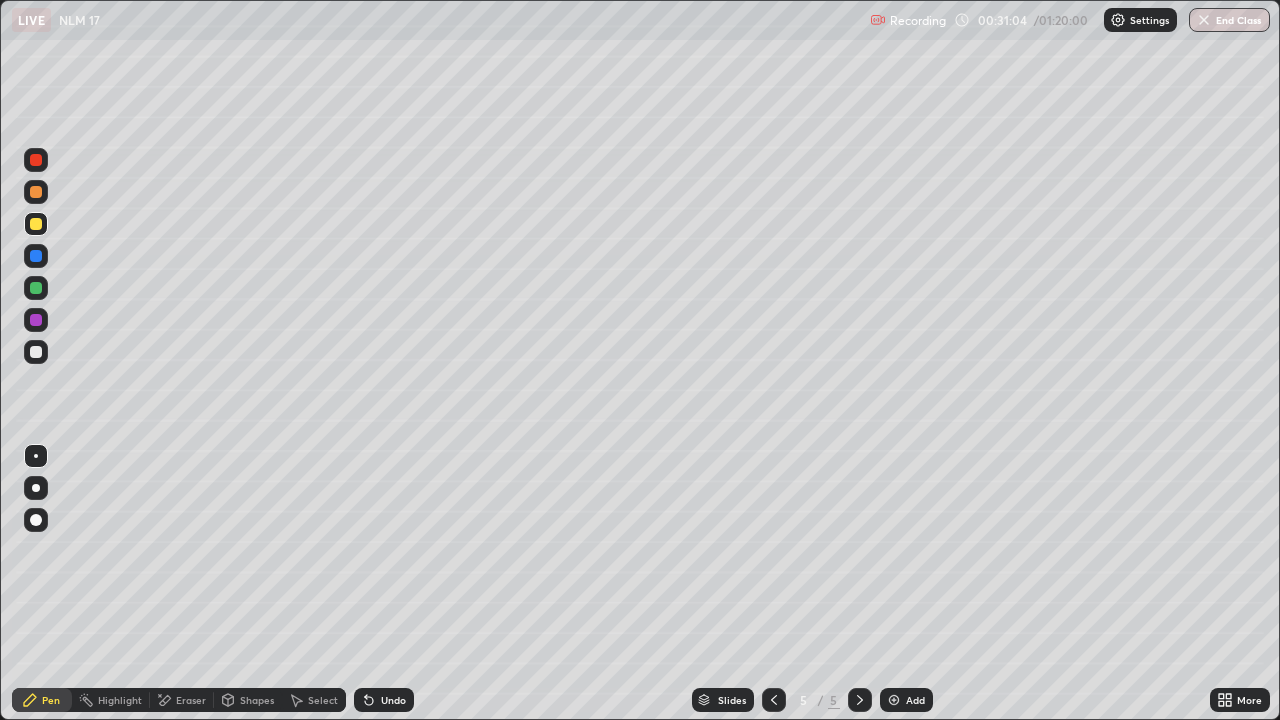 click at bounding box center [36, 288] 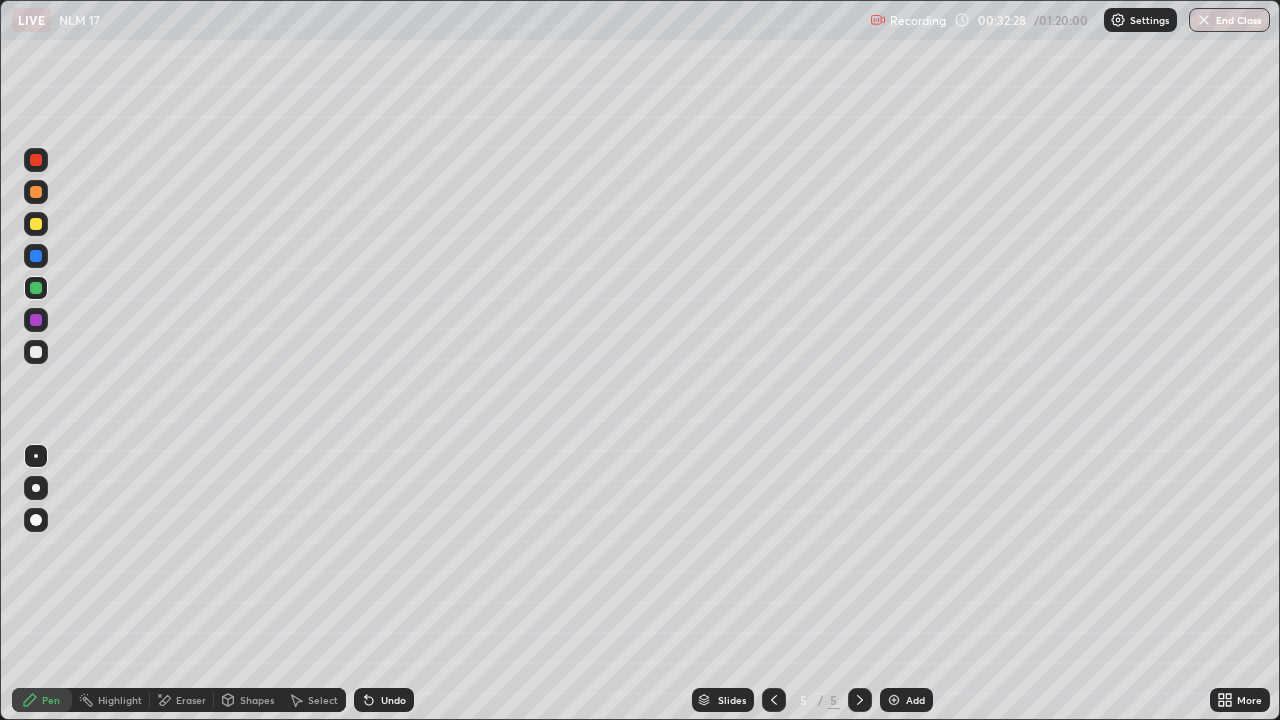 click at bounding box center (894, 700) 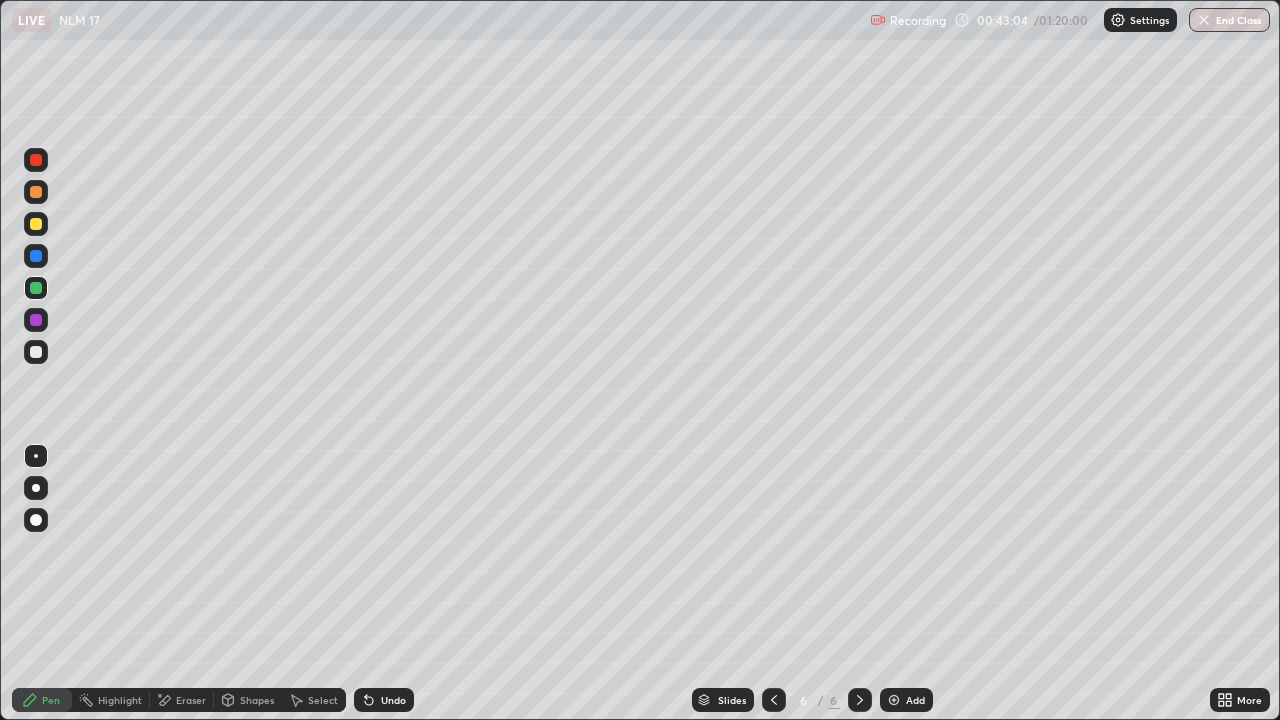 click on "Add" at bounding box center (915, 700) 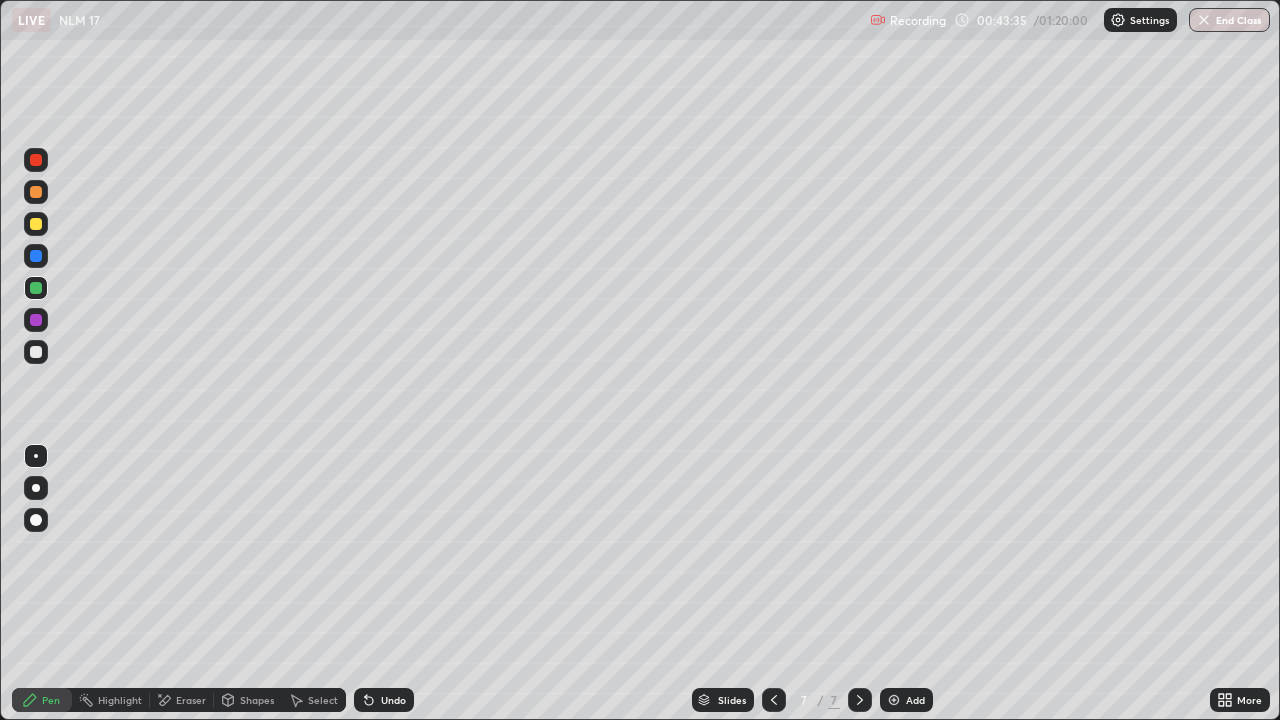 click at bounding box center [36, 352] 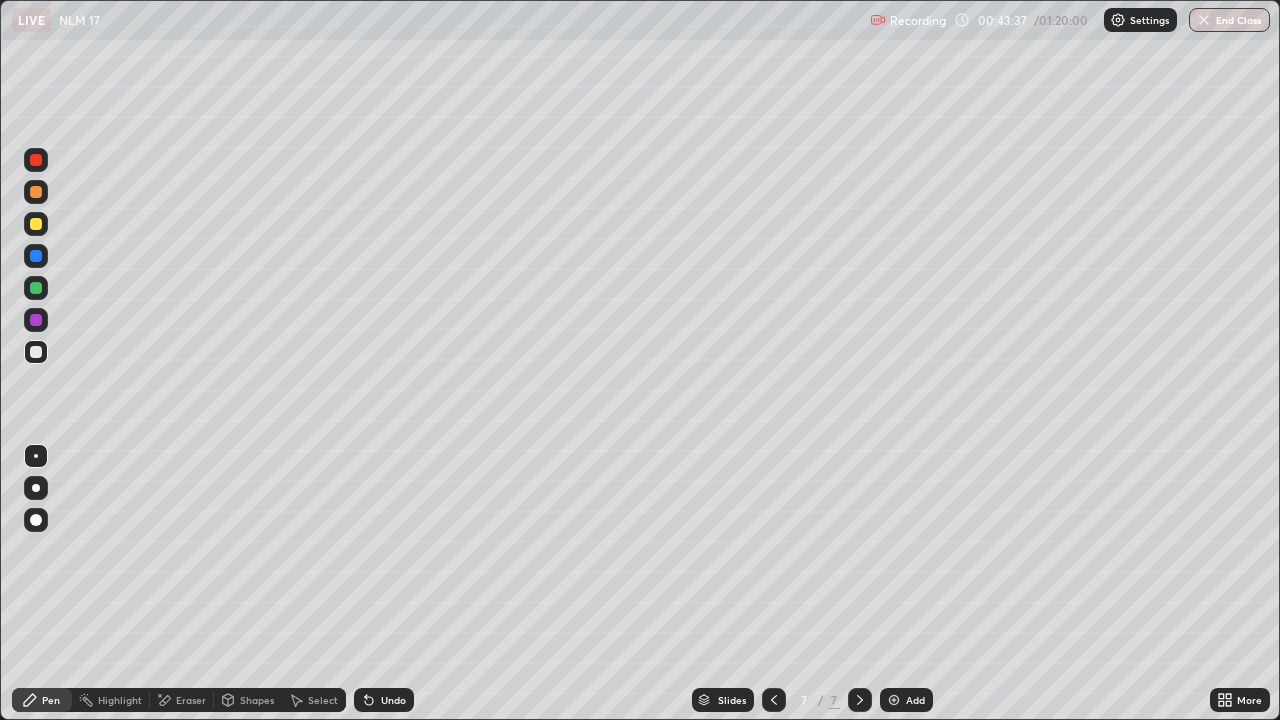 click at bounding box center [36, 224] 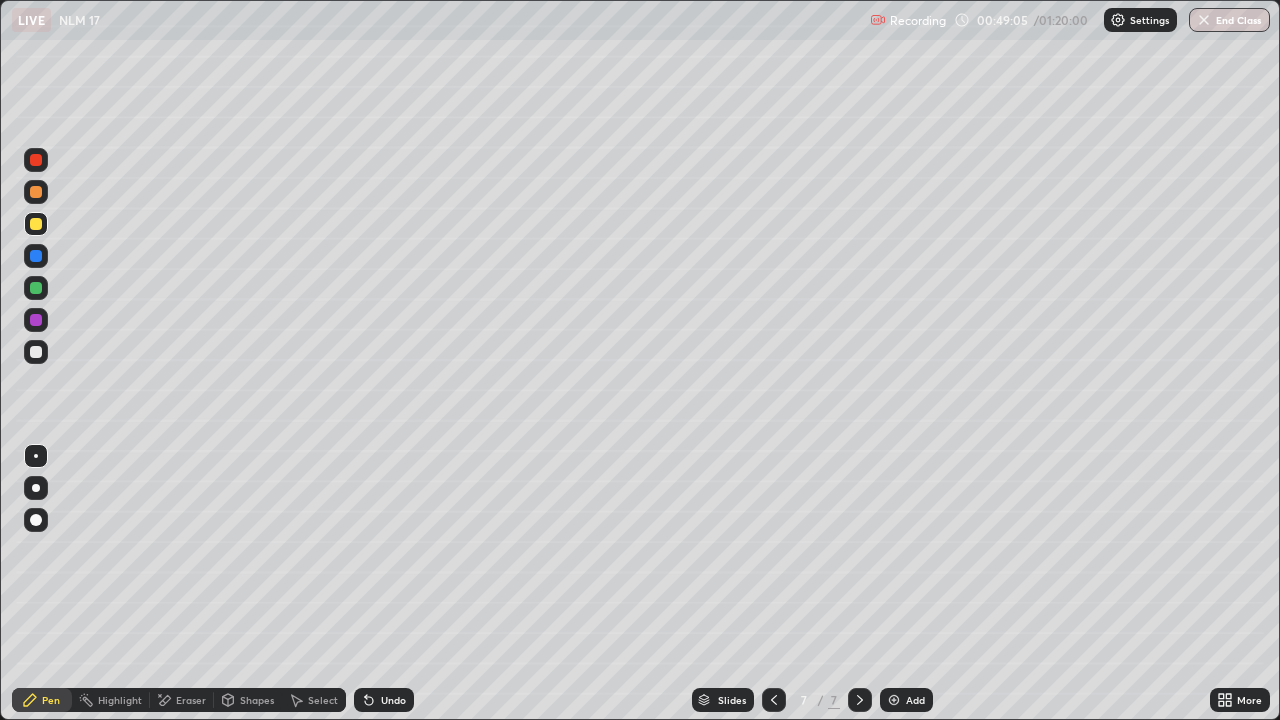 click on "Undo" at bounding box center [393, 700] 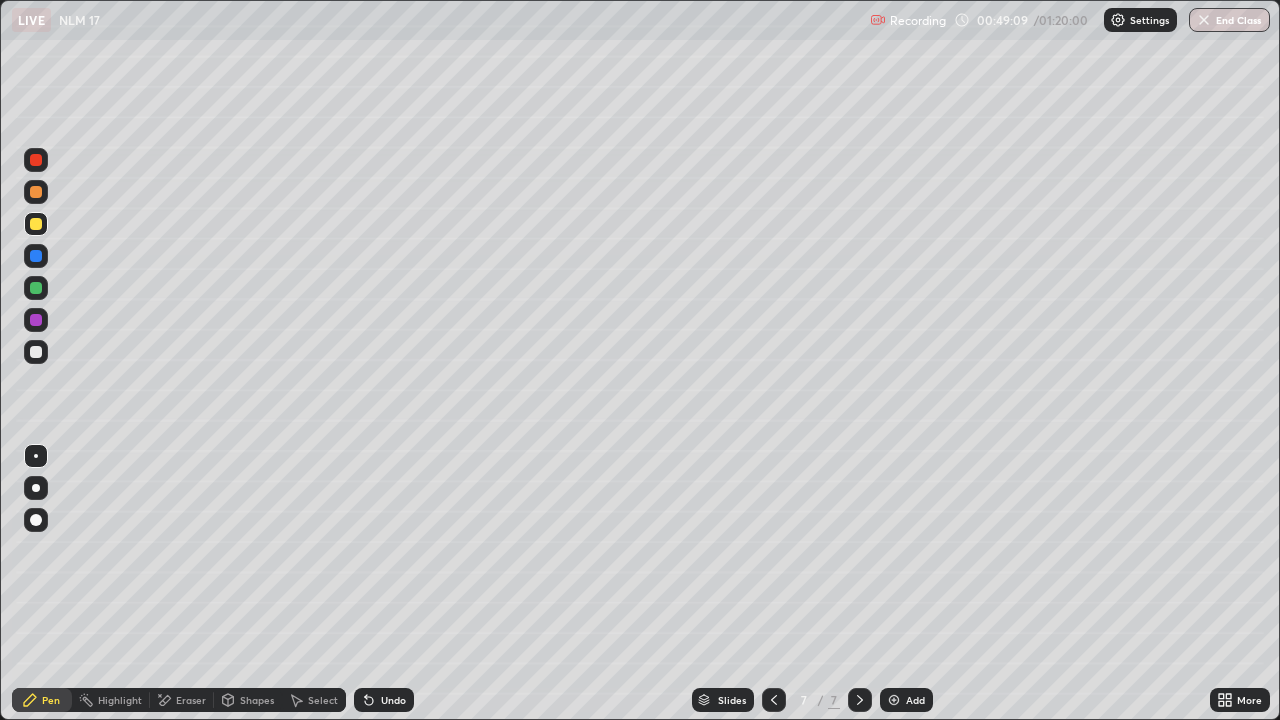 click on "Undo" at bounding box center (384, 700) 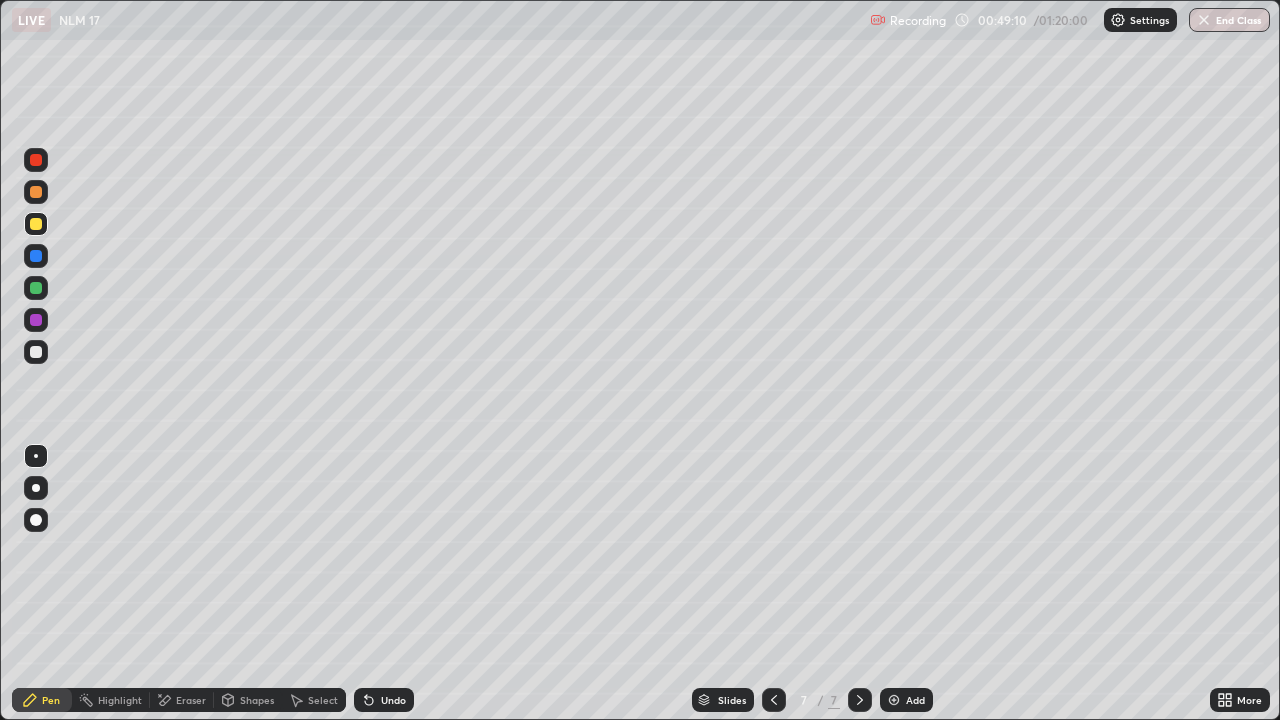 click on "Undo" at bounding box center [393, 700] 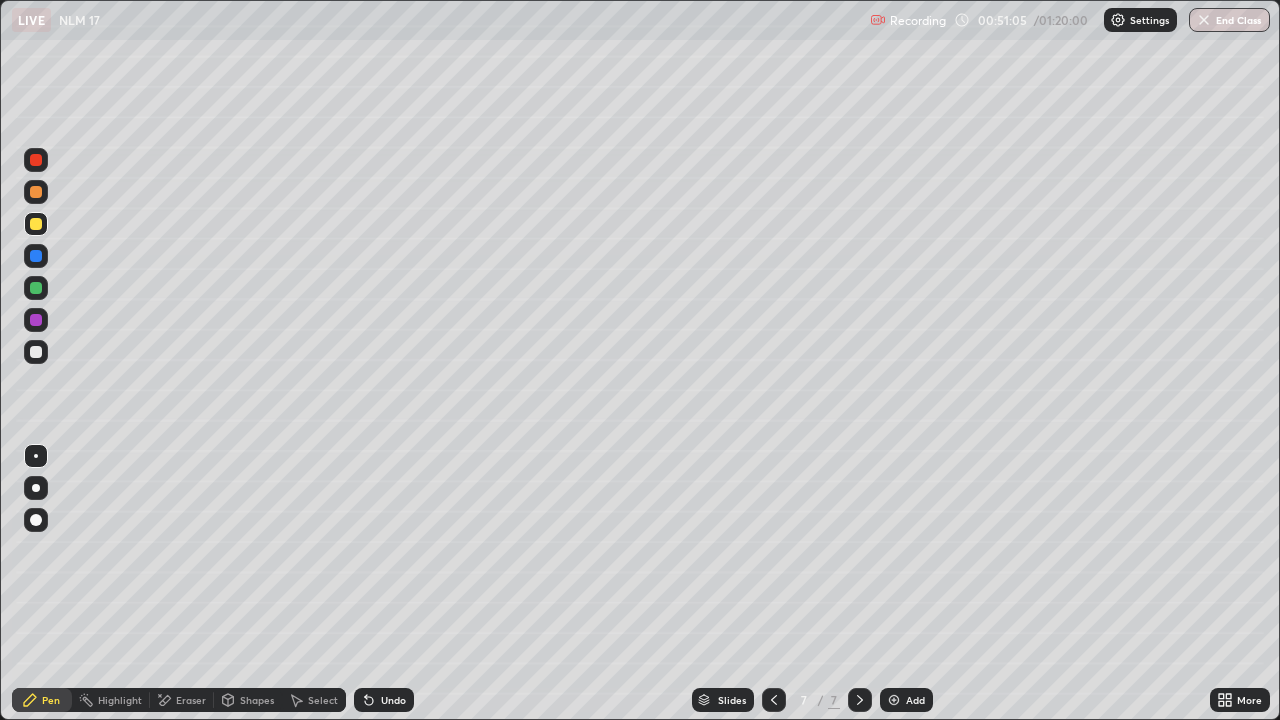 click on "Add" at bounding box center (906, 700) 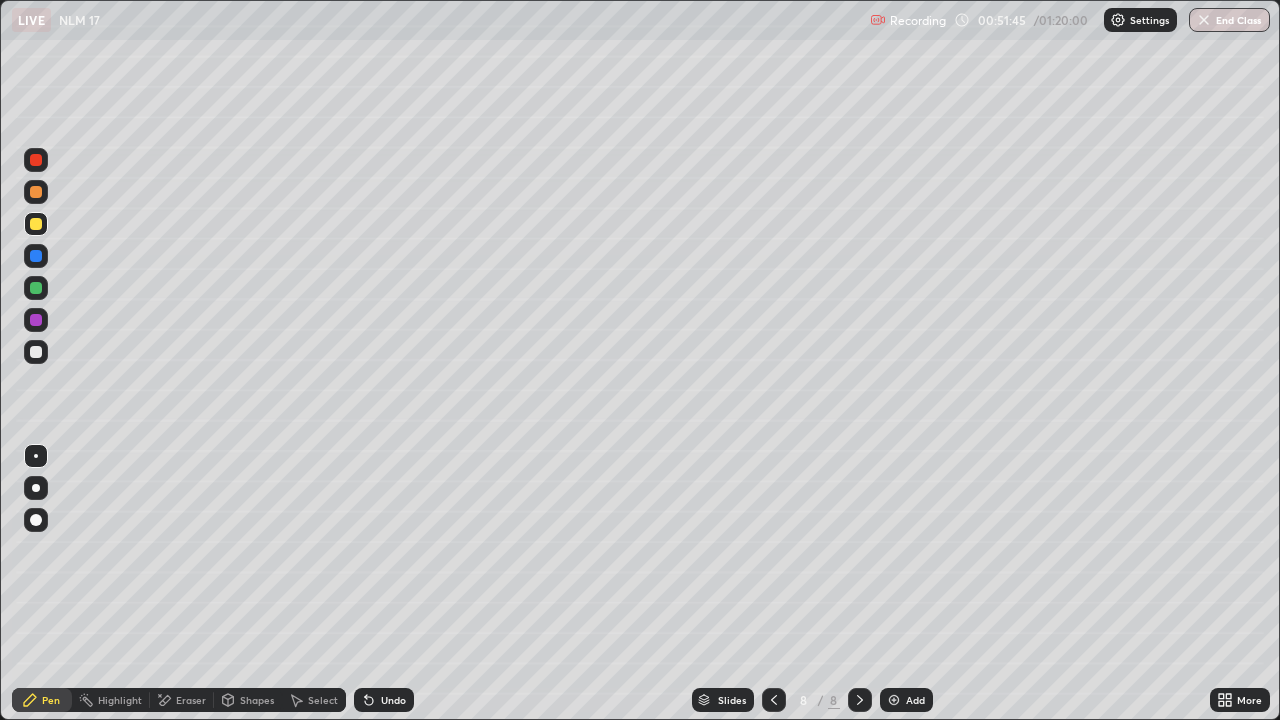 click at bounding box center (36, 160) 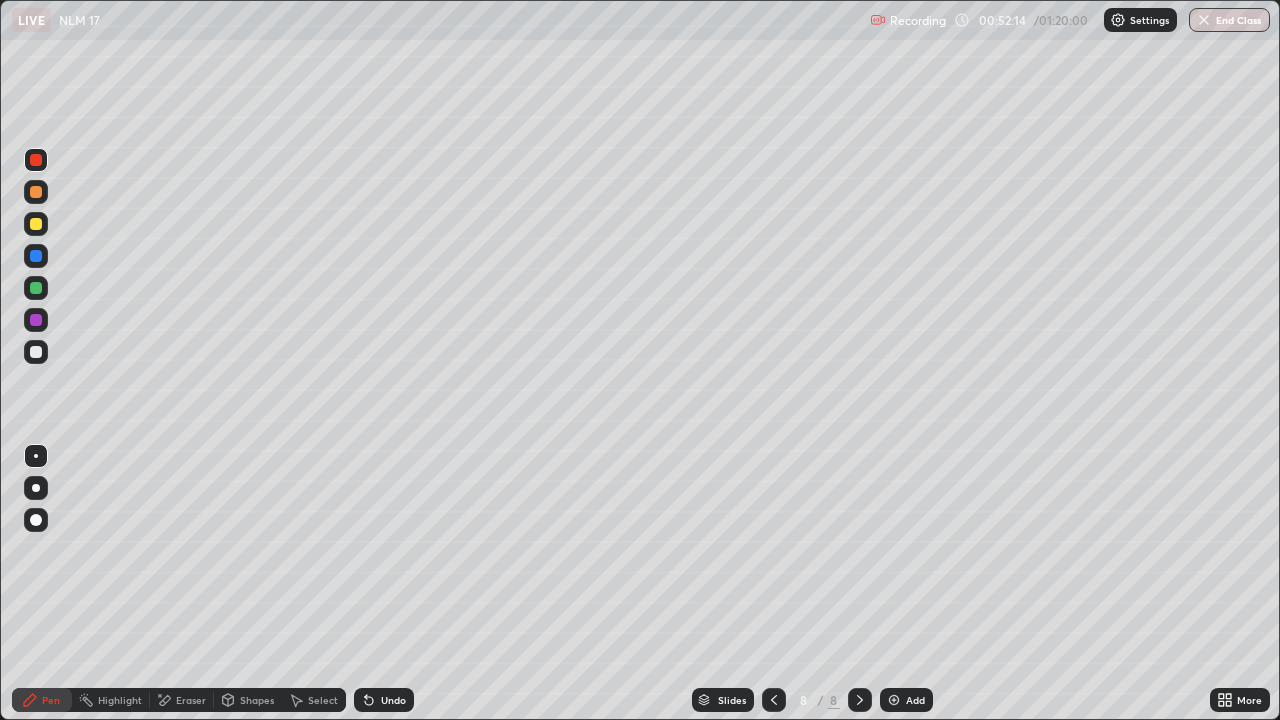 click on "Undo" at bounding box center [384, 700] 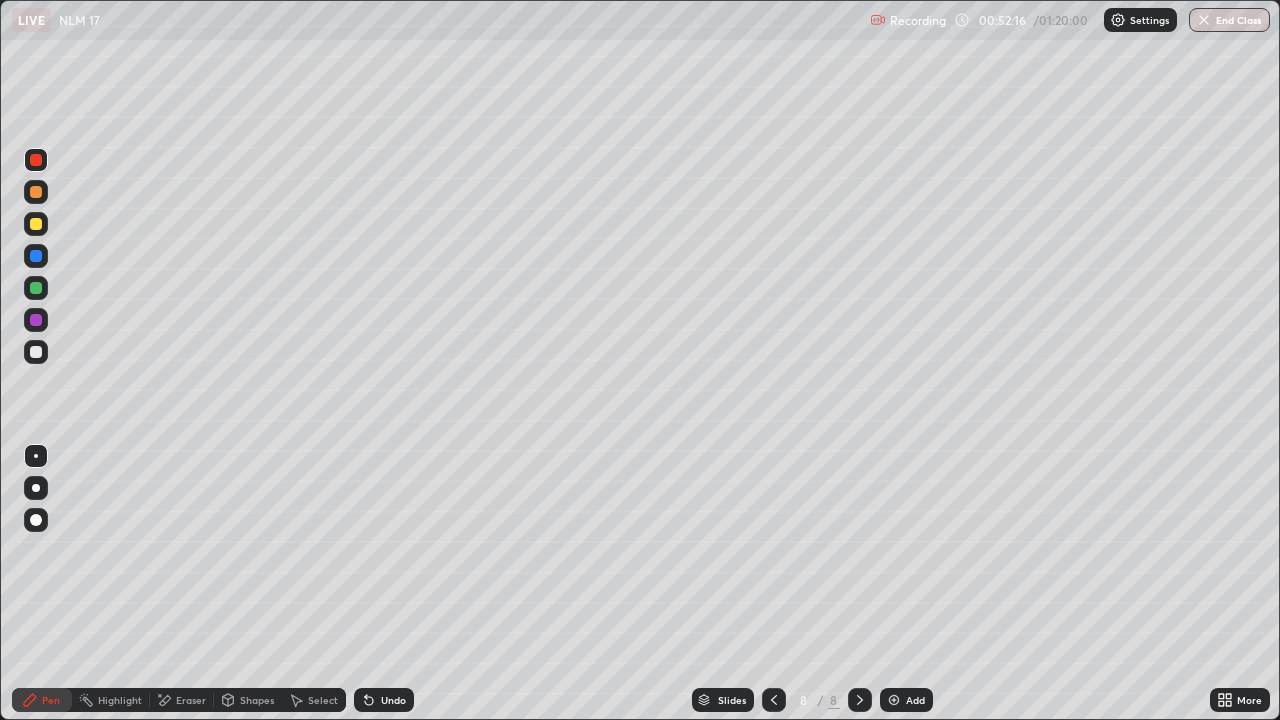 click on "Undo" at bounding box center [384, 700] 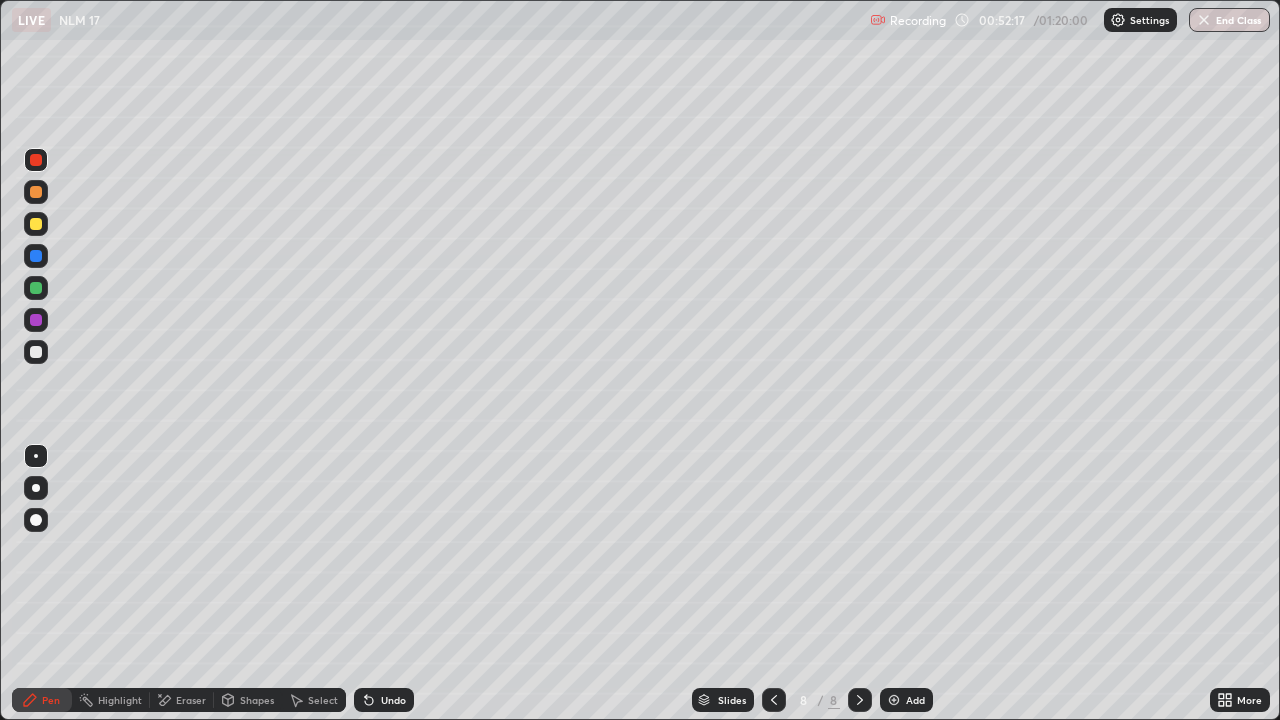 click on "Undo" at bounding box center [384, 700] 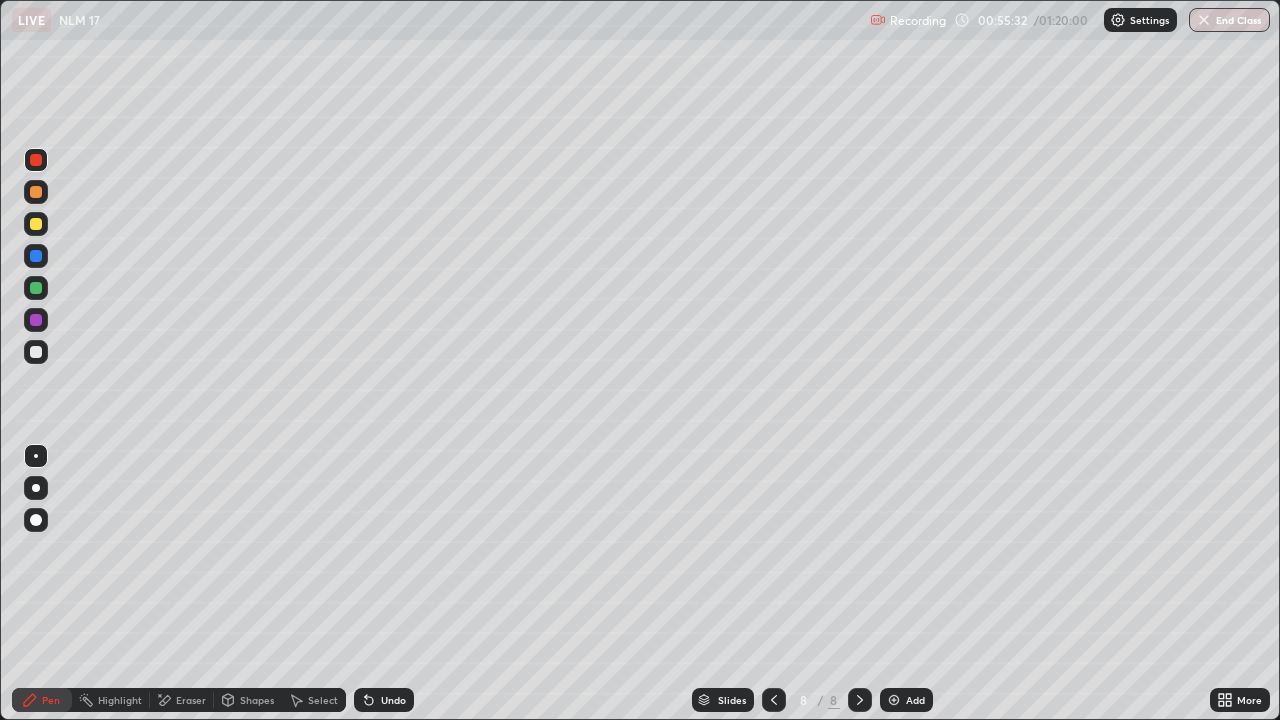 click at bounding box center [36, 288] 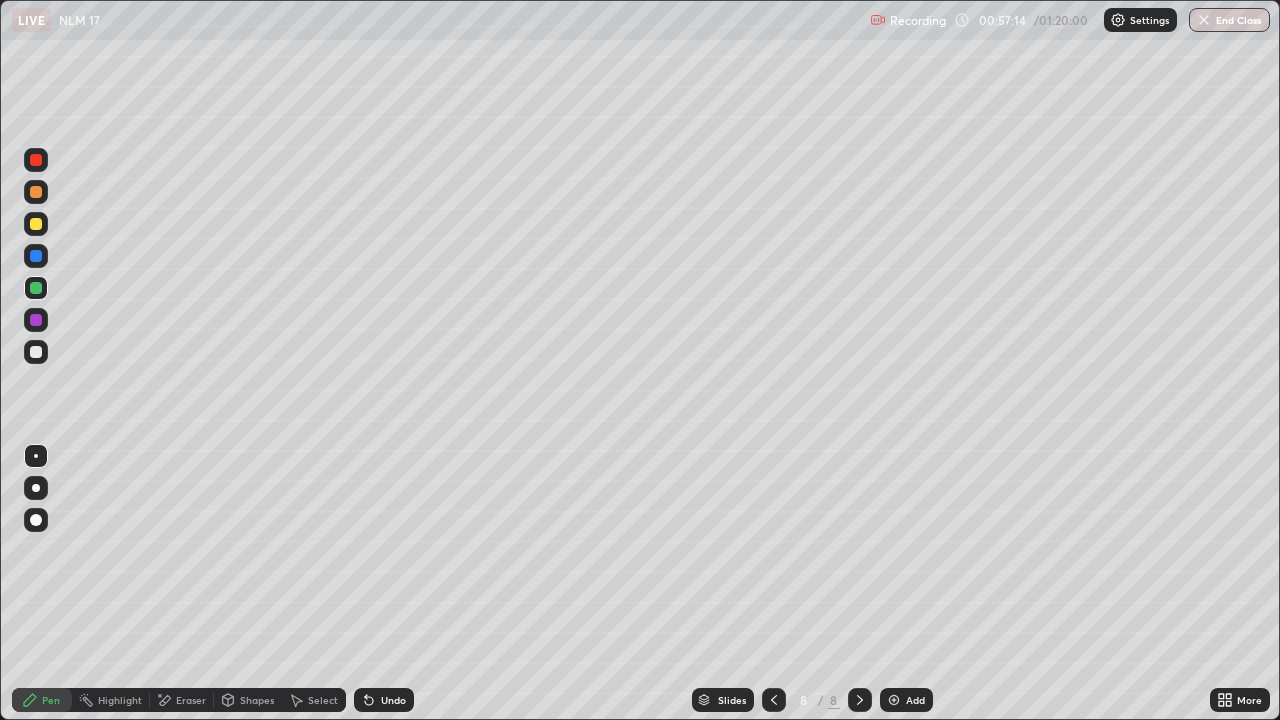 click on "Add" at bounding box center (906, 700) 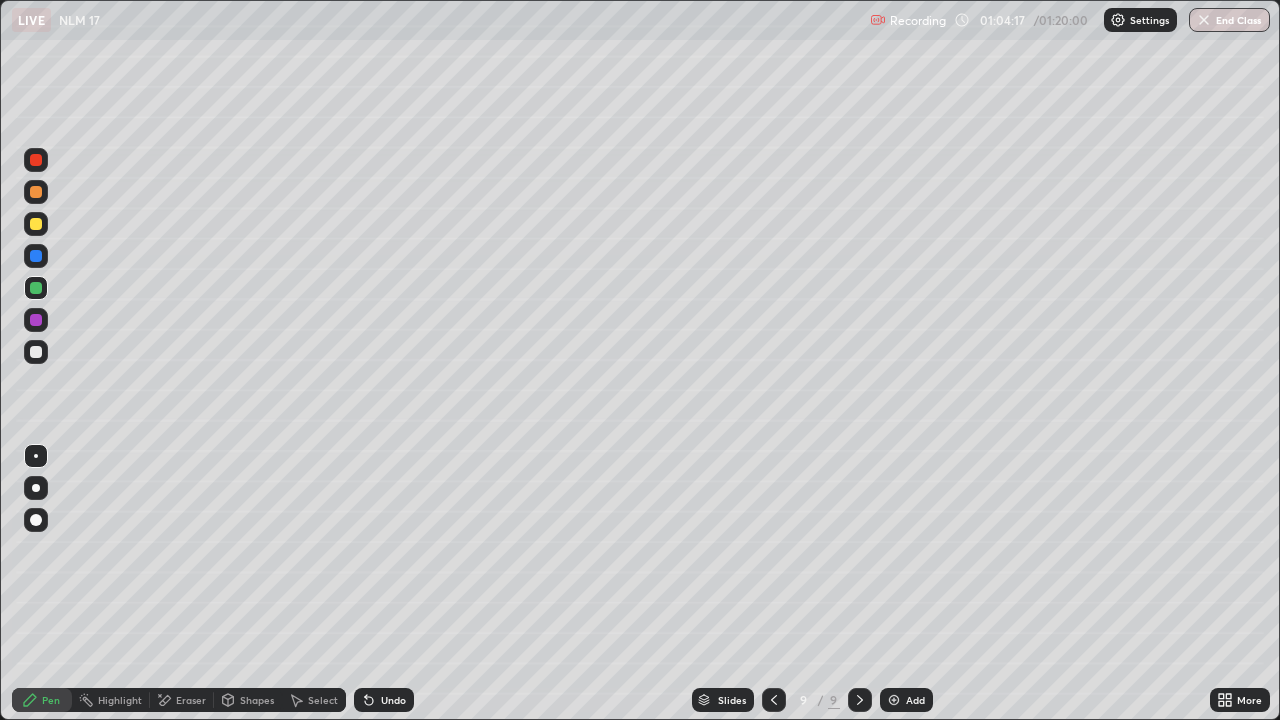 click on "Eraser" at bounding box center (191, 700) 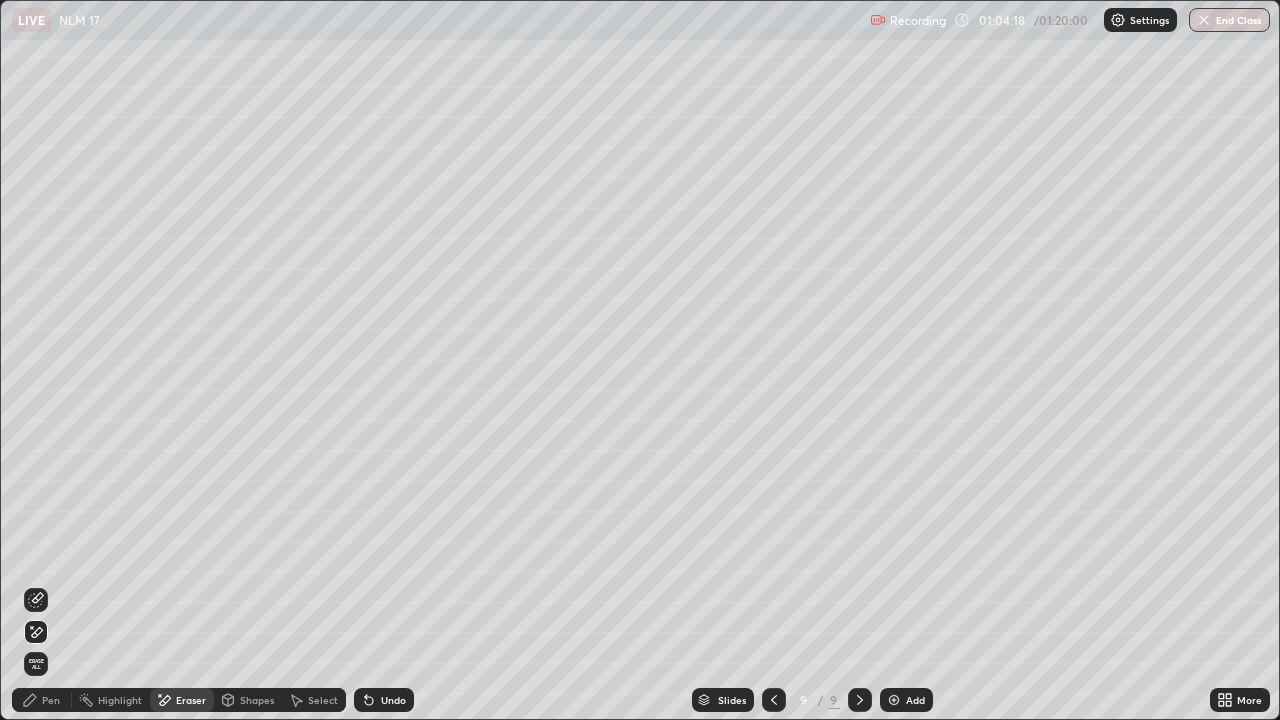 click on "Erase all" at bounding box center [36, 664] 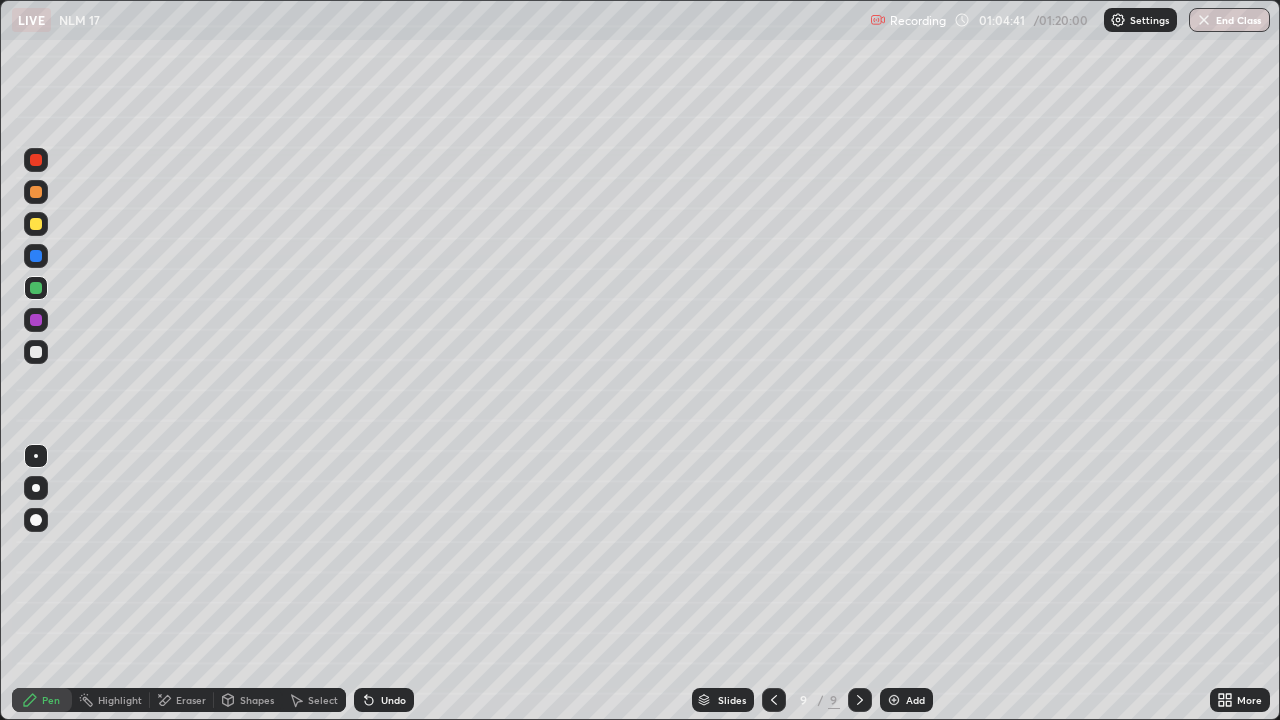 click on "Highlight" at bounding box center [120, 700] 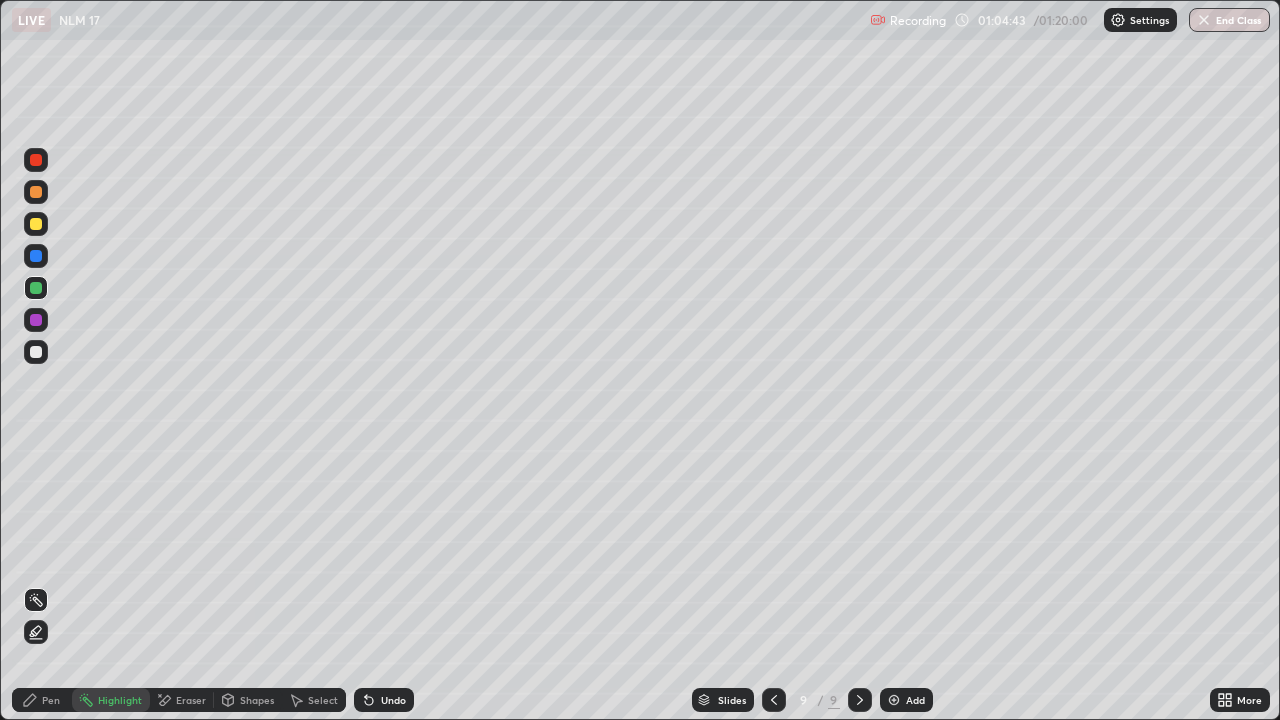 click on "Eraser" at bounding box center [191, 700] 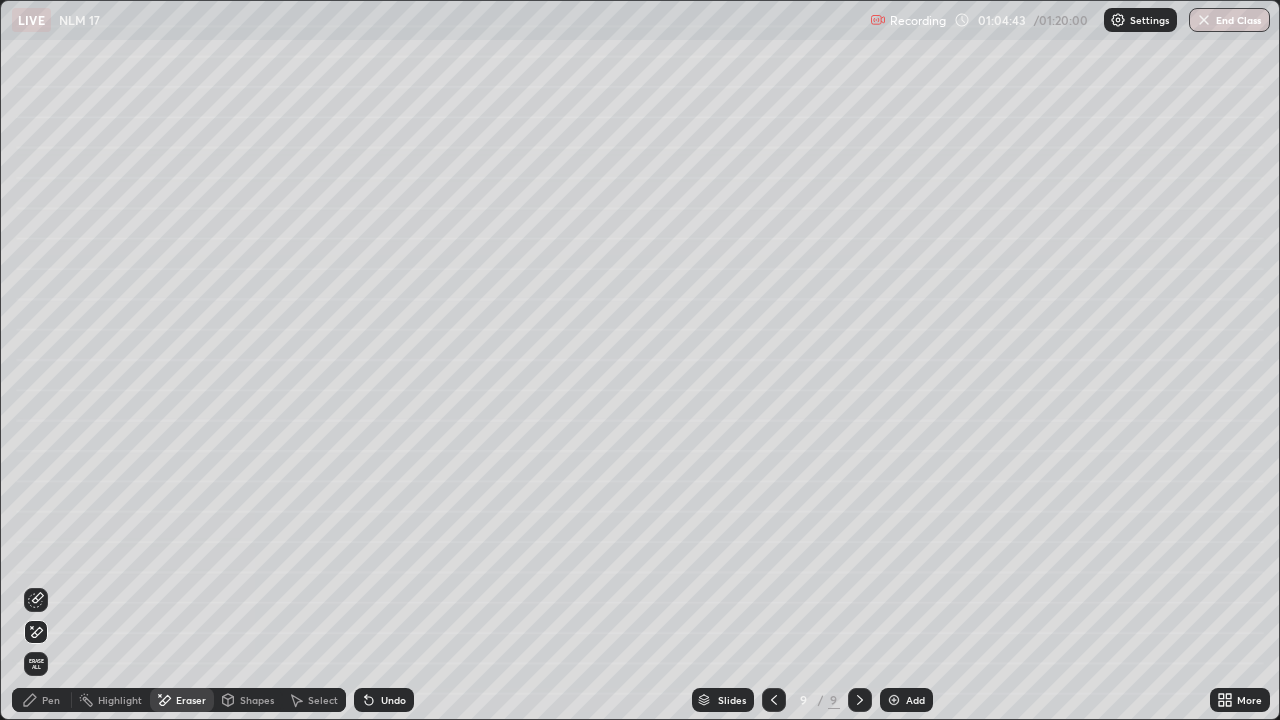 click 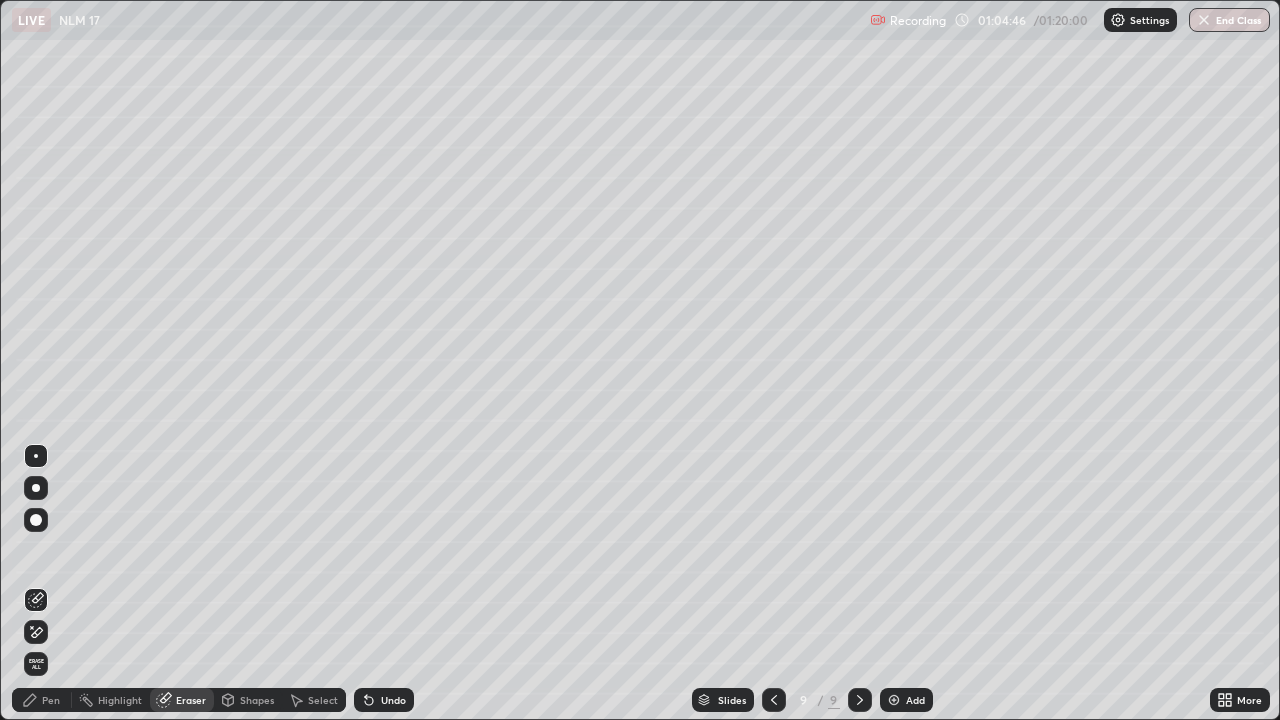 click on "Pen" at bounding box center [51, 700] 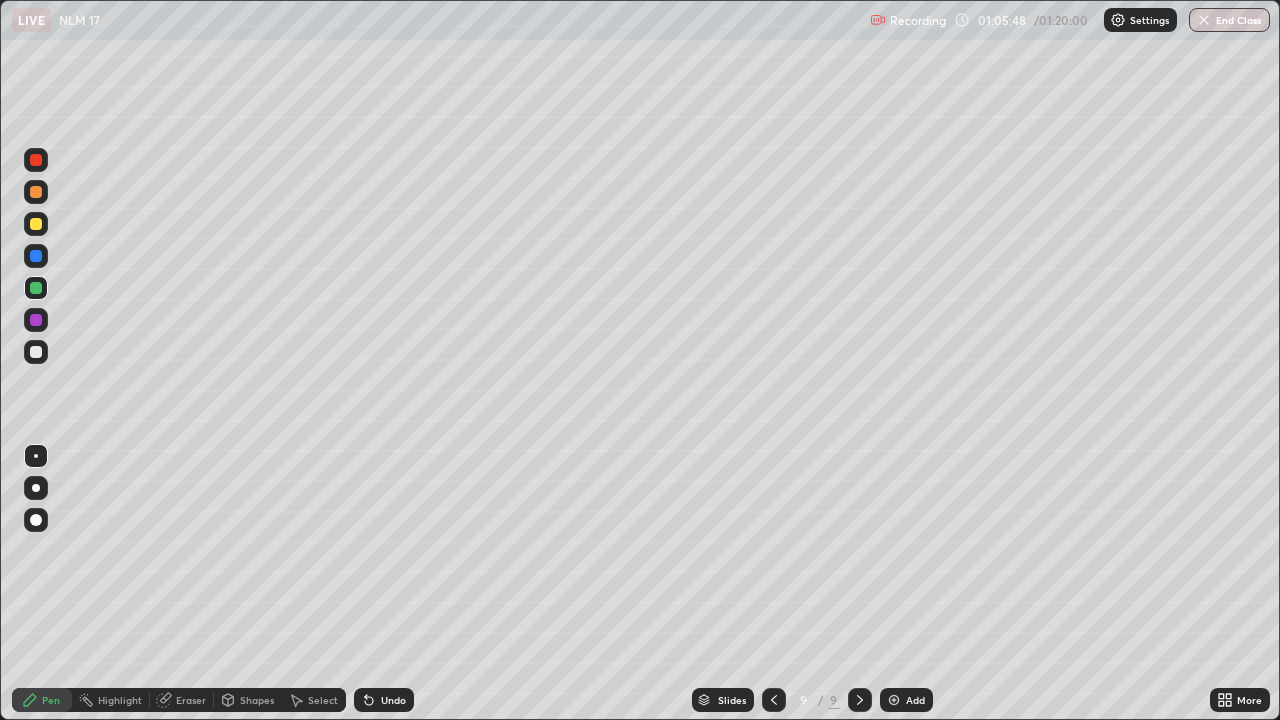 click at bounding box center [36, 224] 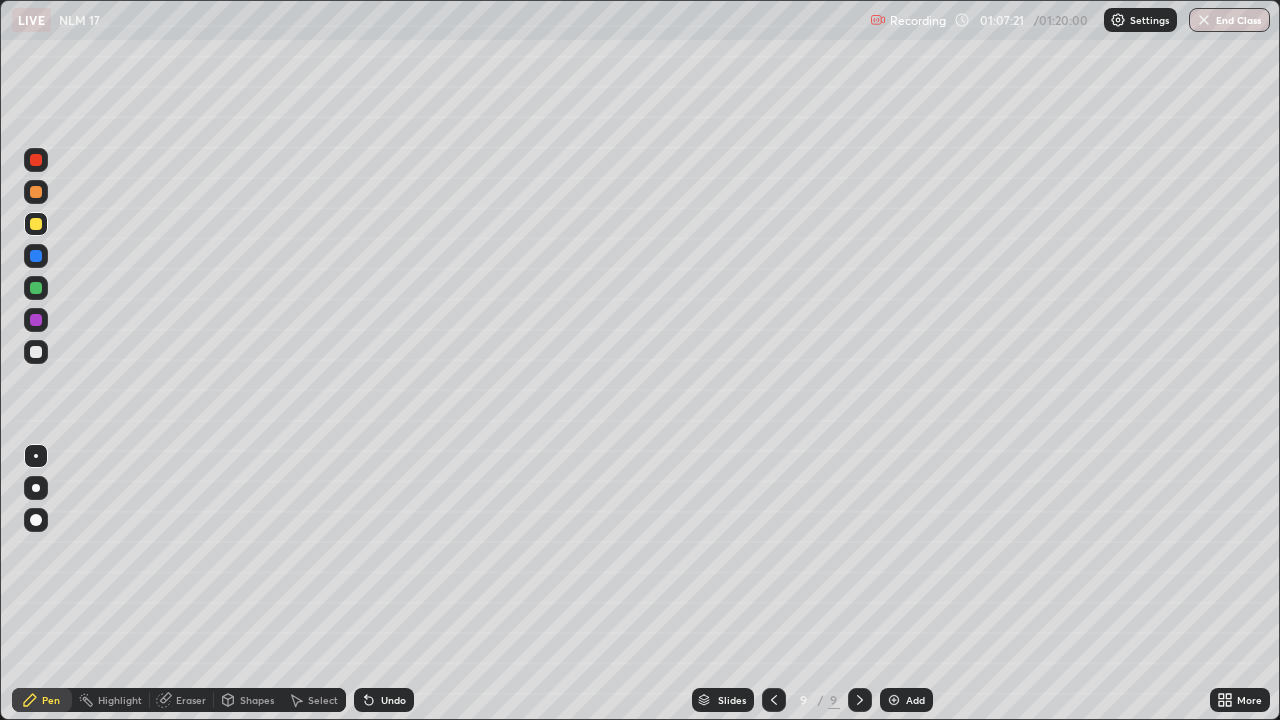 click at bounding box center (36, 352) 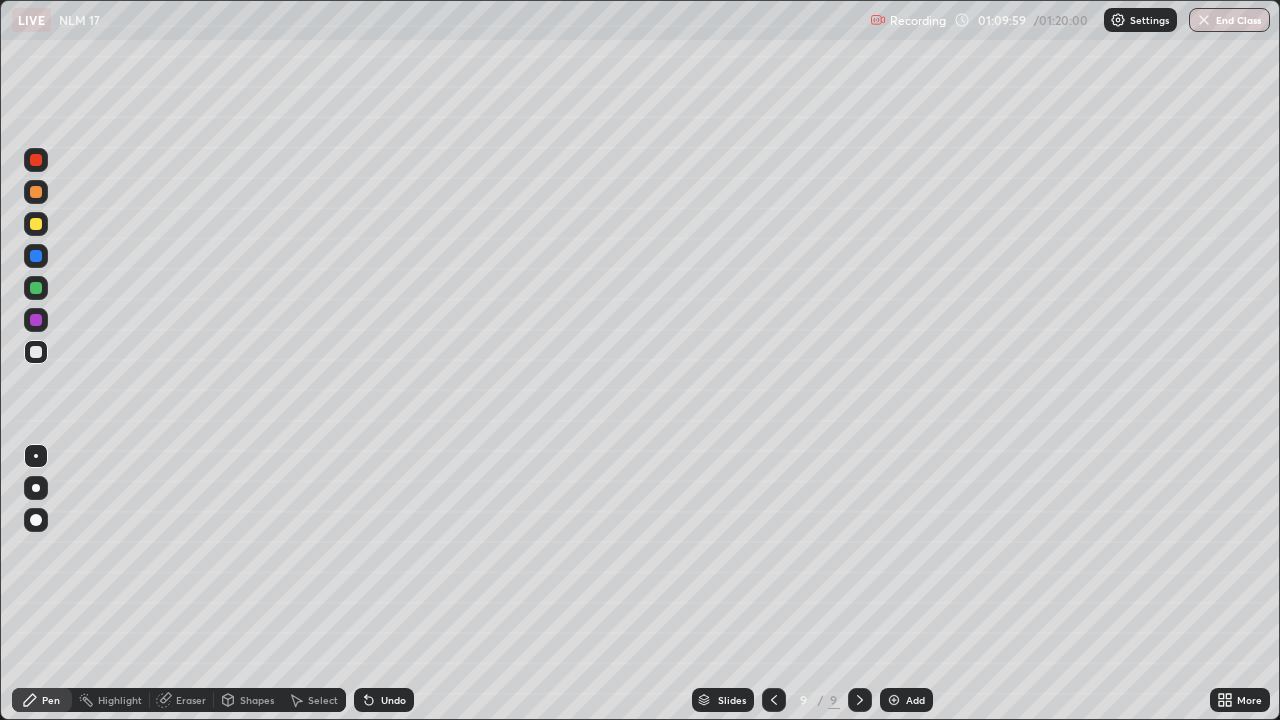 click on "Add" at bounding box center (906, 700) 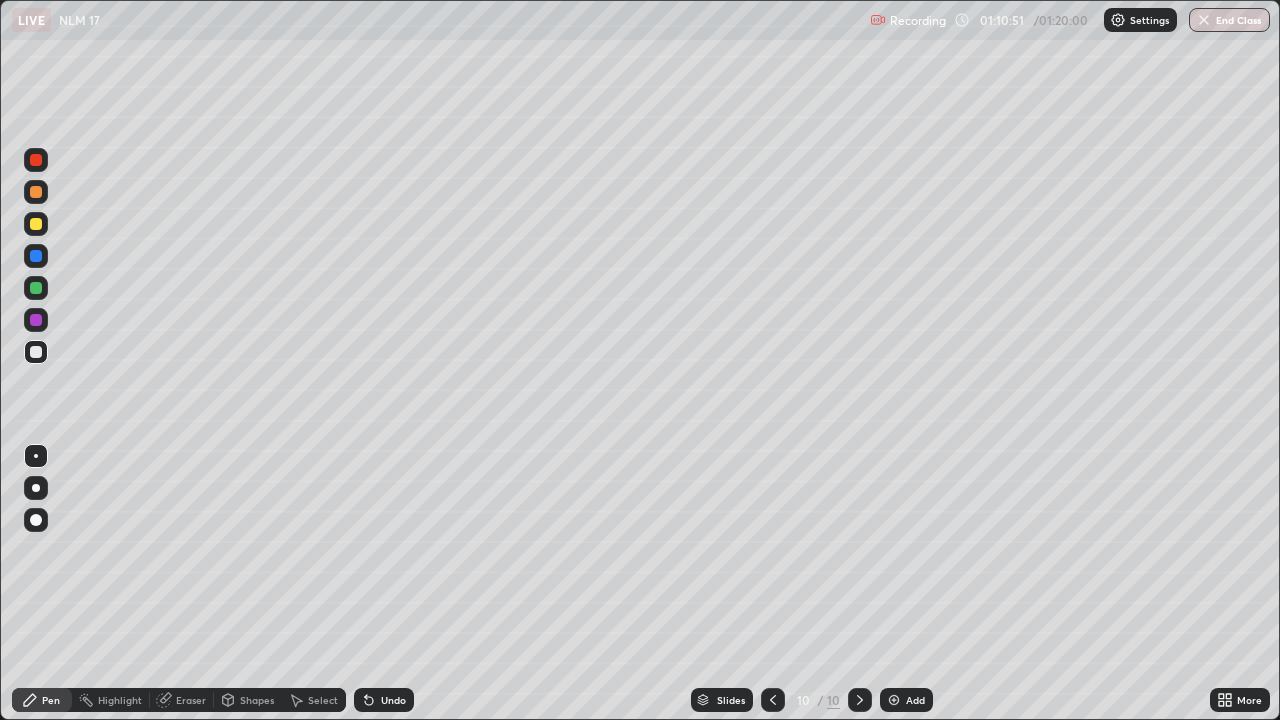 click at bounding box center [36, 352] 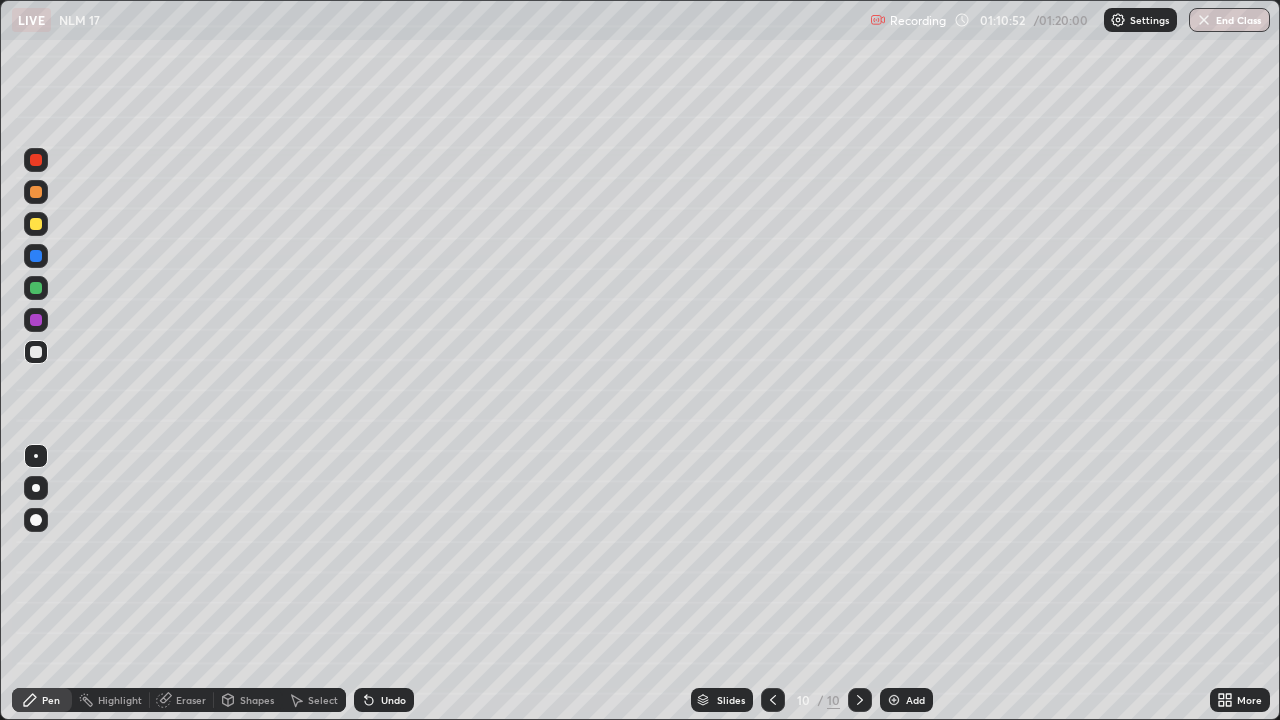 click at bounding box center [36, 488] 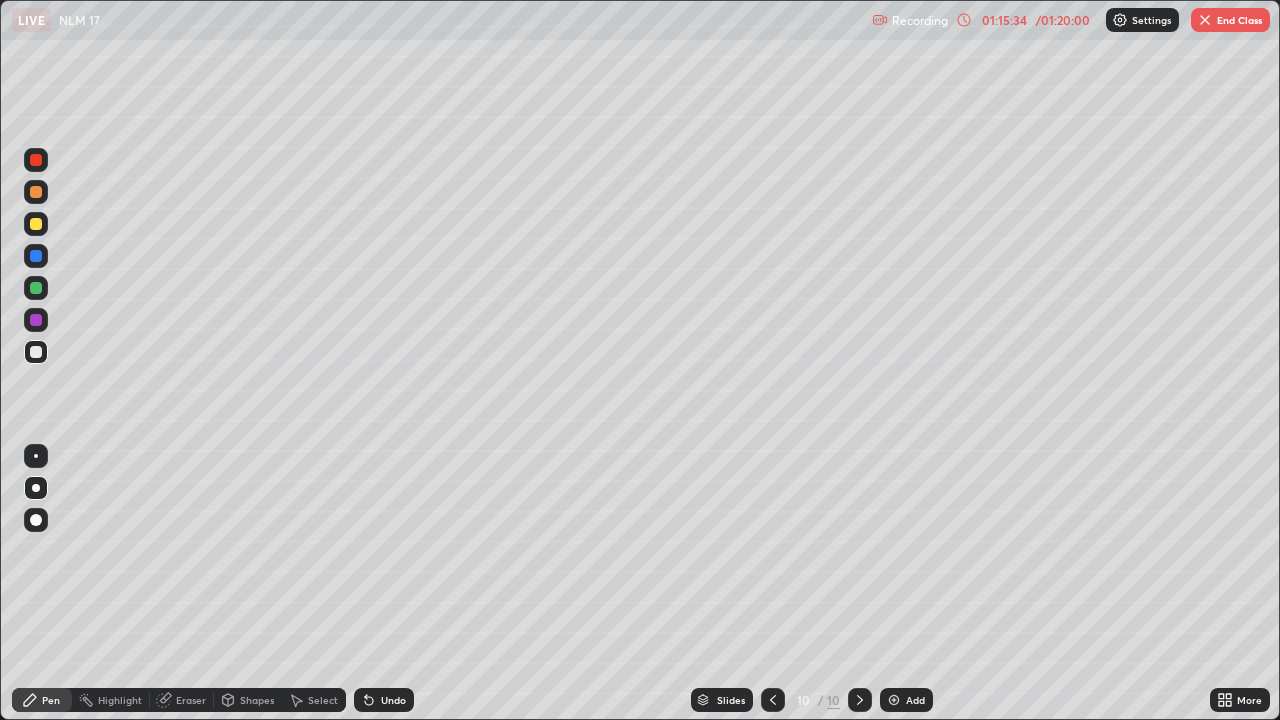 click at bounding box center [36, 352] 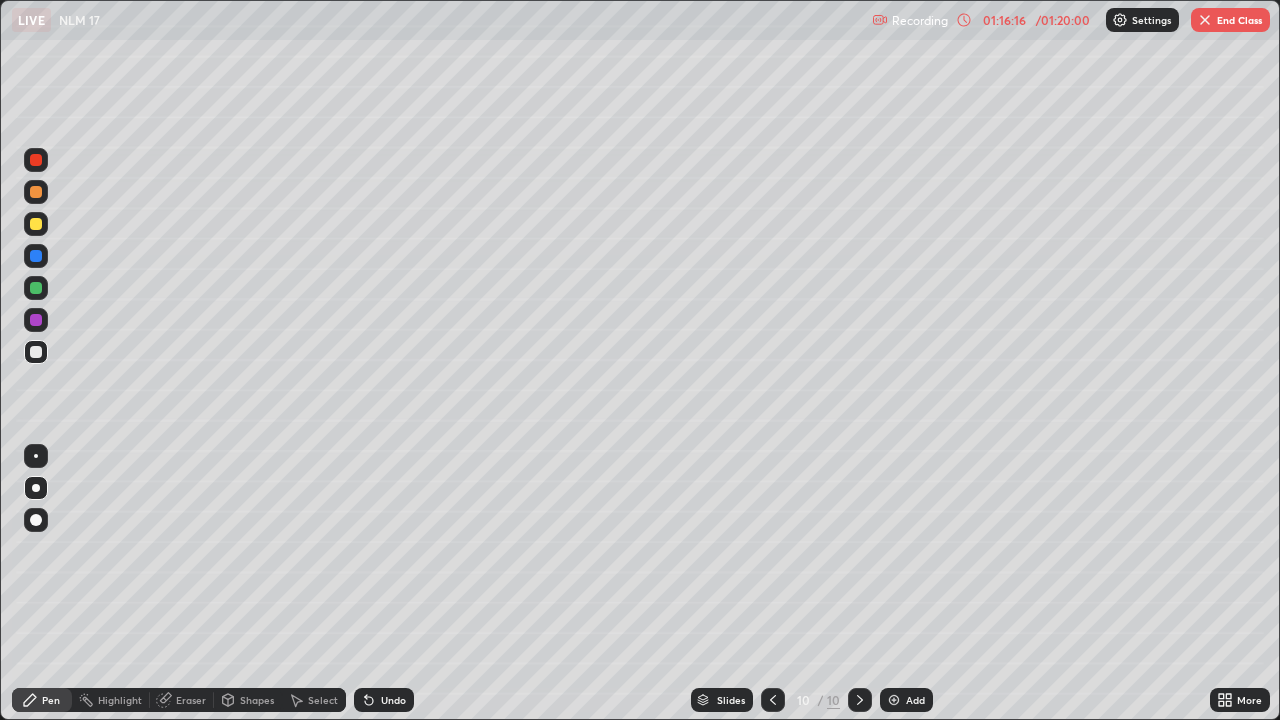 click at bounding box center (1205, 20) 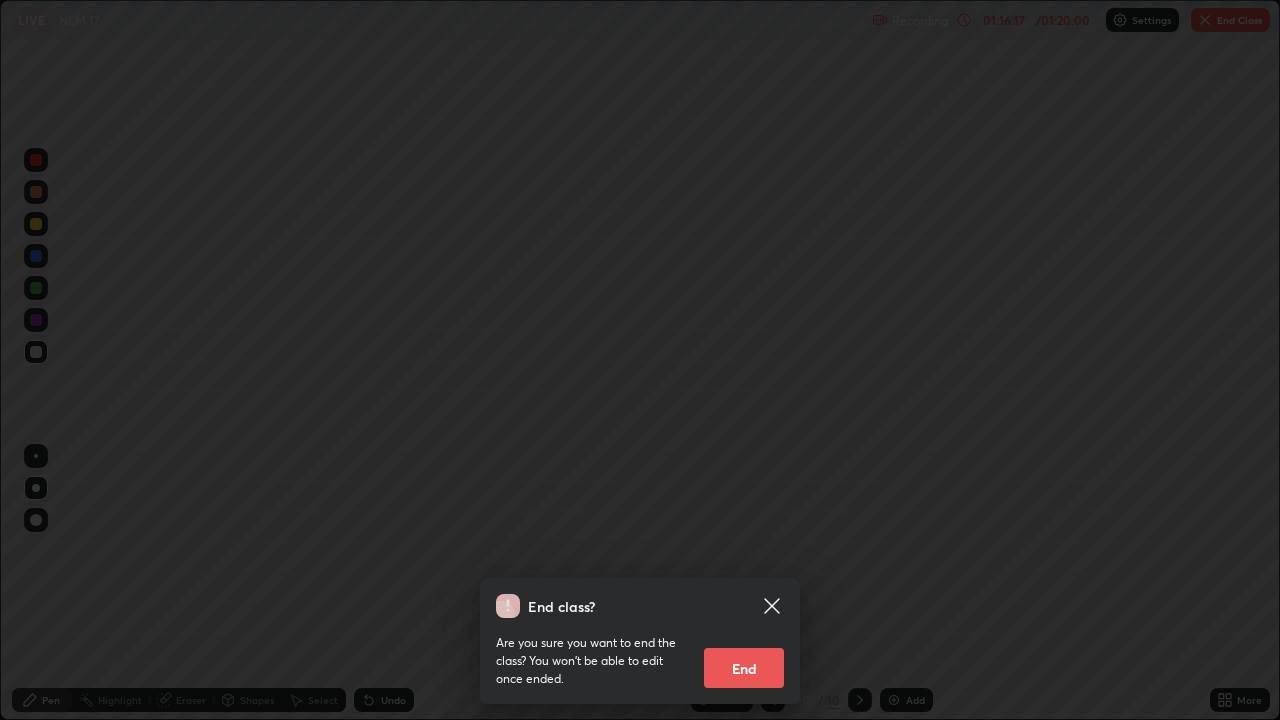 click on "End" at bounding box center (744, 668) 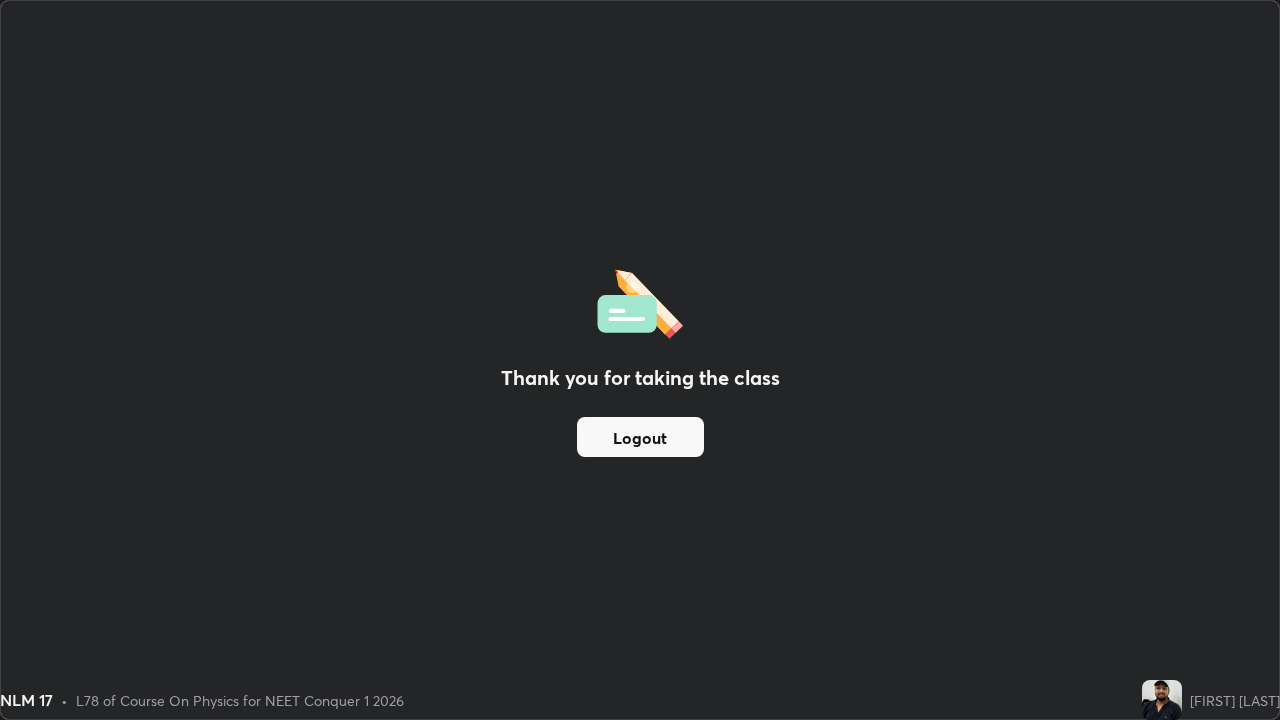 click on "Logout" at bounding box center (640, 437) 